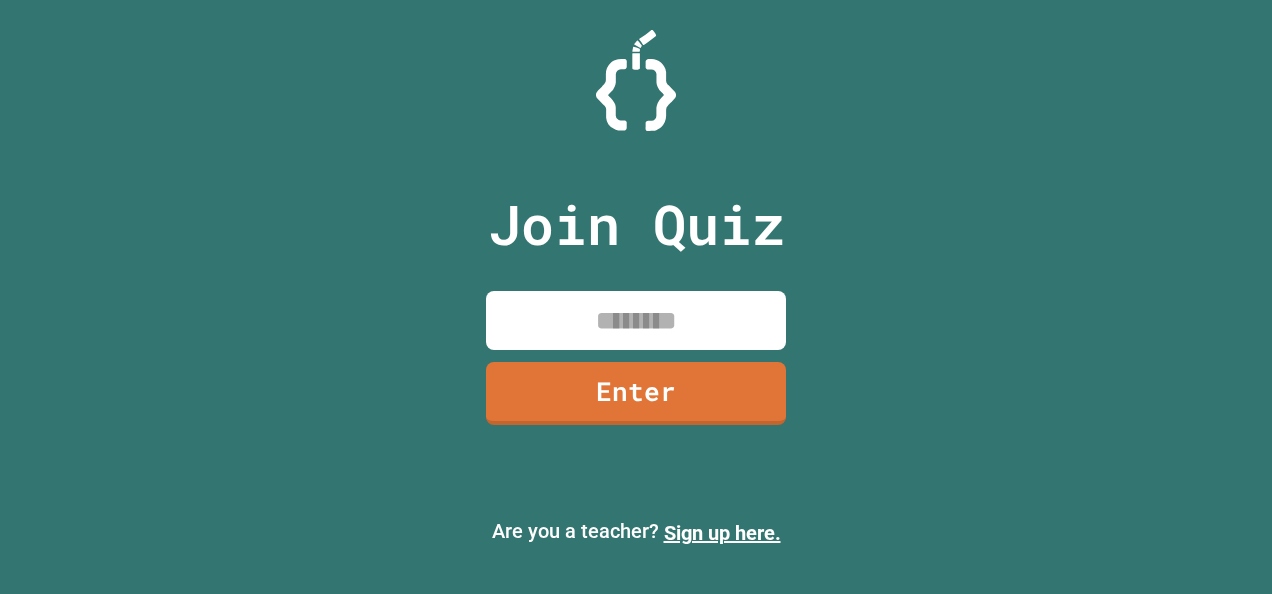 scroll, scrollTop: 0, scrollLeft: 0, axis: both 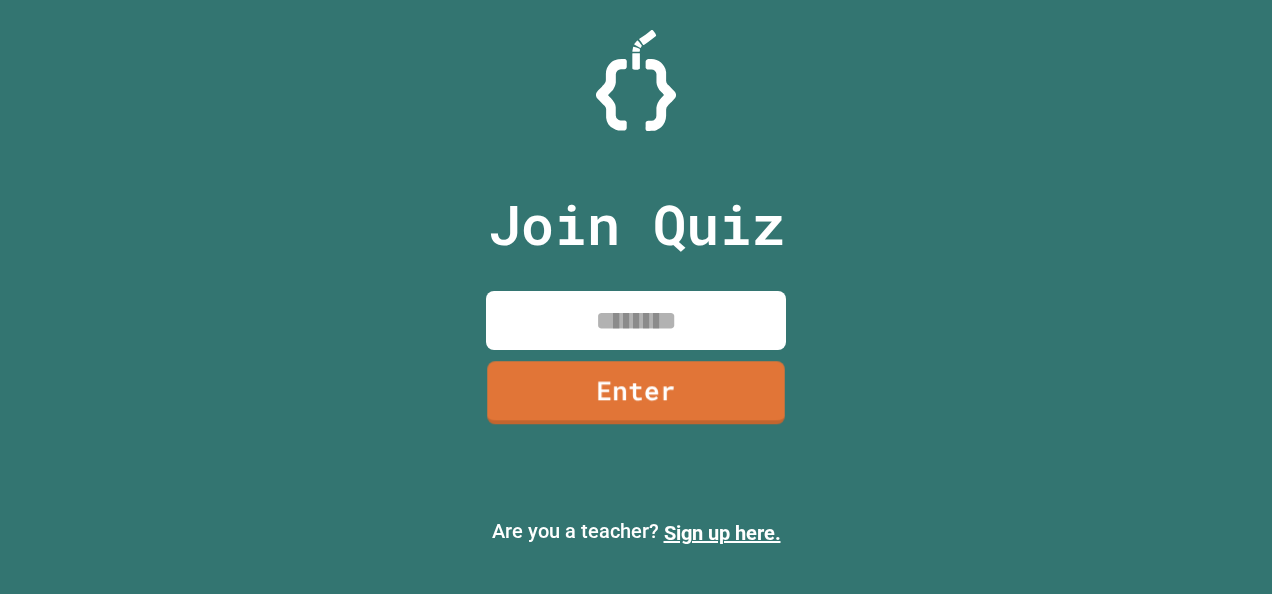 click at bounding box center (636, 320) 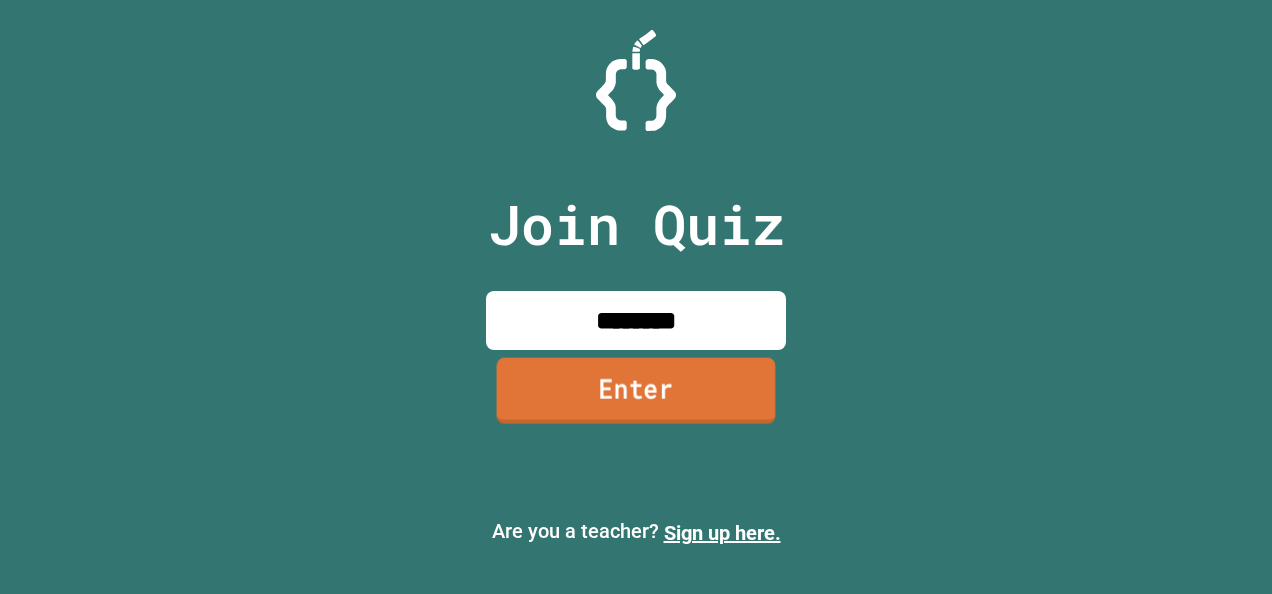 type on "********" 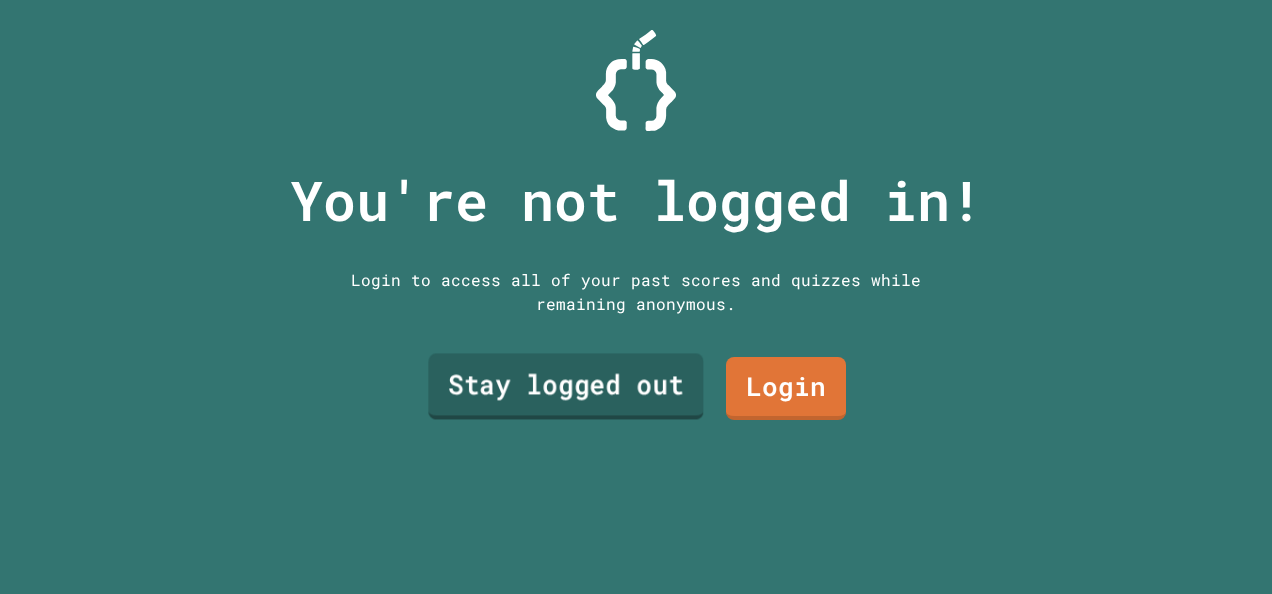 click on "Stay logged out" at bounding box center (565, 386) 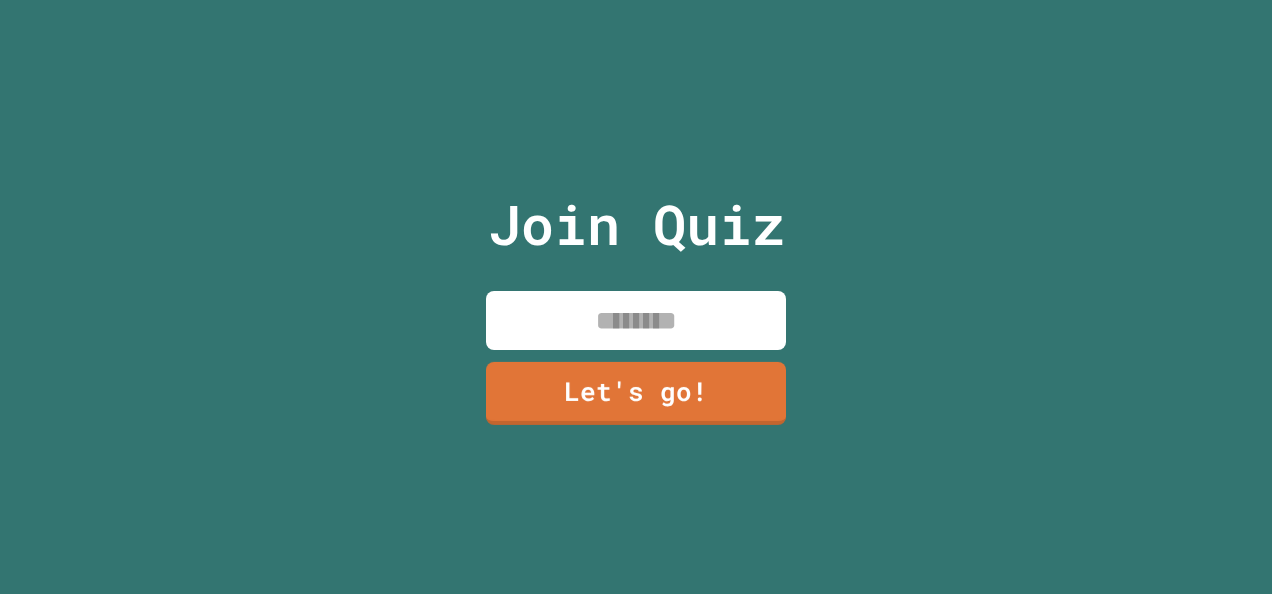 click at bounding box center (636, 320) 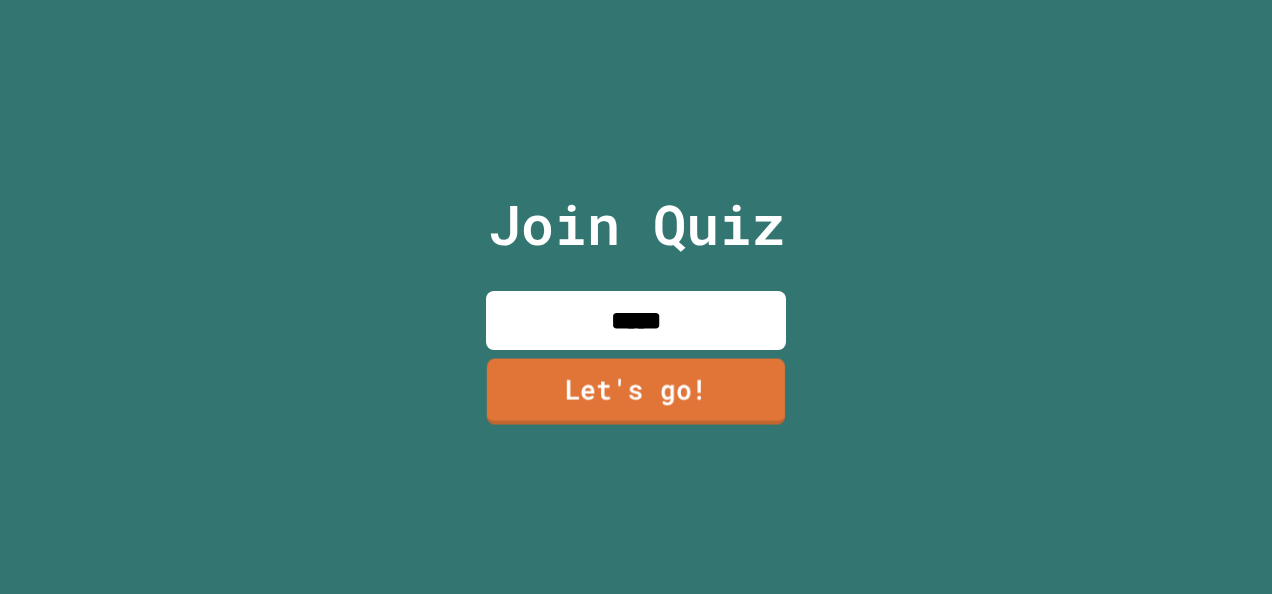 type on "*****" 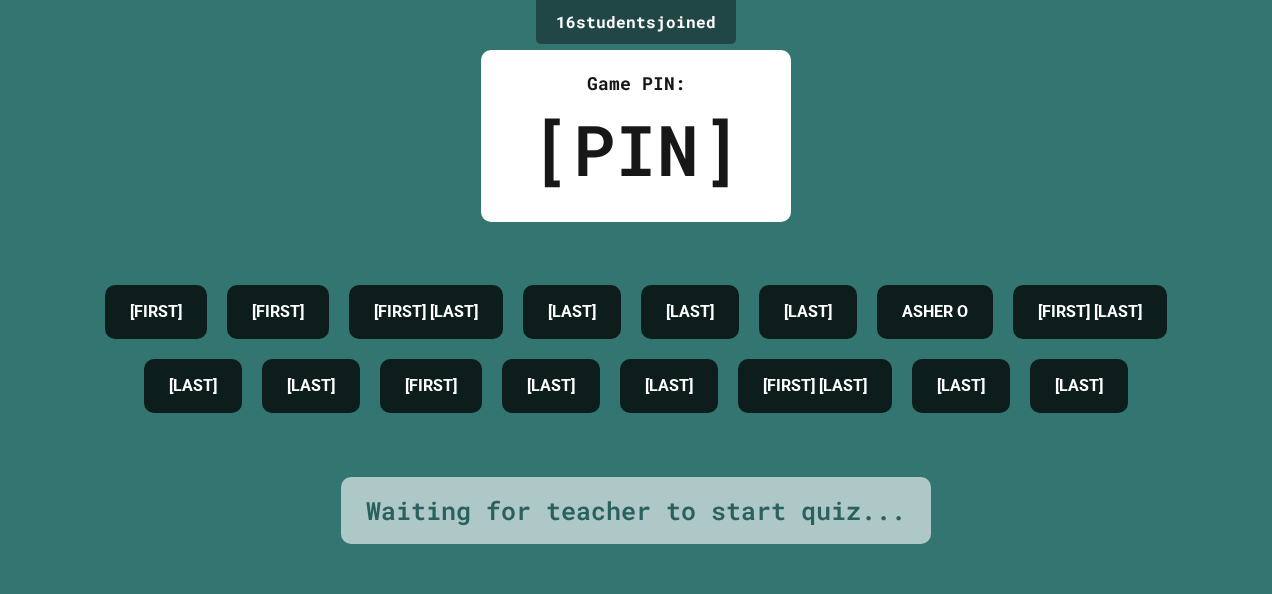 click on "[NUMBER] student s joined Game PIN: [PIN] [FIRST] [LAST] N [FIRST] [LAST] [FIRST] [LAST] [FIRST] [LAST] [FIRST] [LAST] [FIRST] [LAST] [FIRST] [LAST] Waiting for teacher to start quiz..." at bounding box center (636, 297) 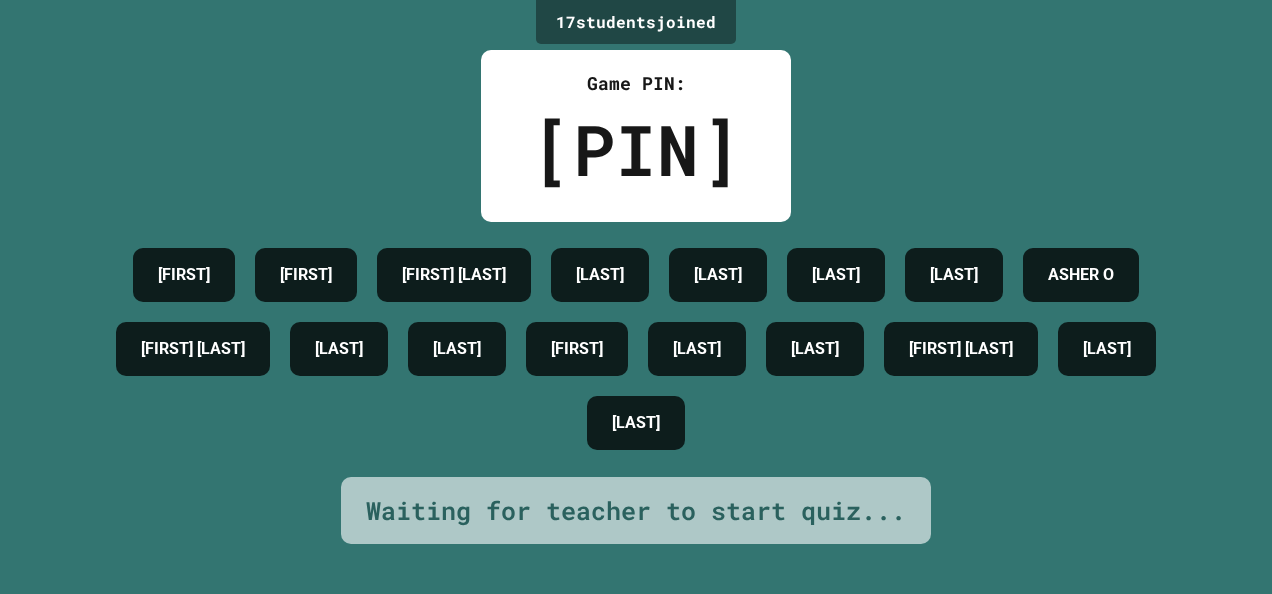 click on "[NUMBER] student s joined Game PIN: [PIN] [FIRST] [FIRST] [LAST] [LAST] [FIRST] [LAST] [FIRST] [LAST] [FIRST] [LAST] [FIRST] [LAST] [FIRST] [LAST] Waiting for teacher to start quiz..." at bounding box center [636, 297] 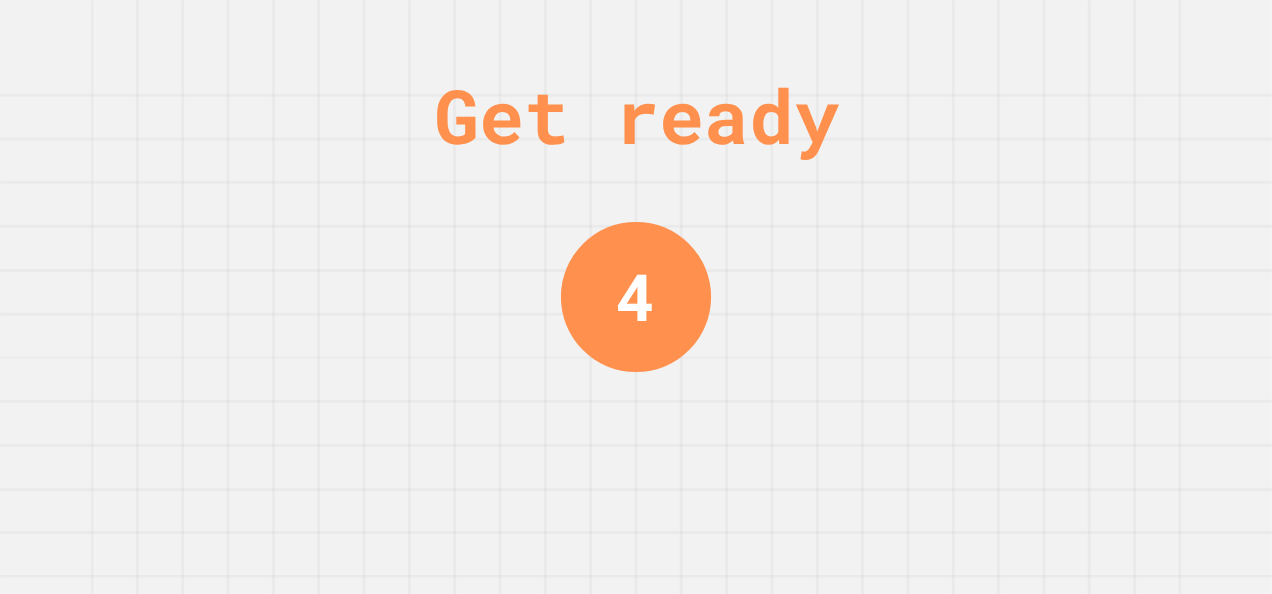 click on "4" at bounding box center (636, 297) 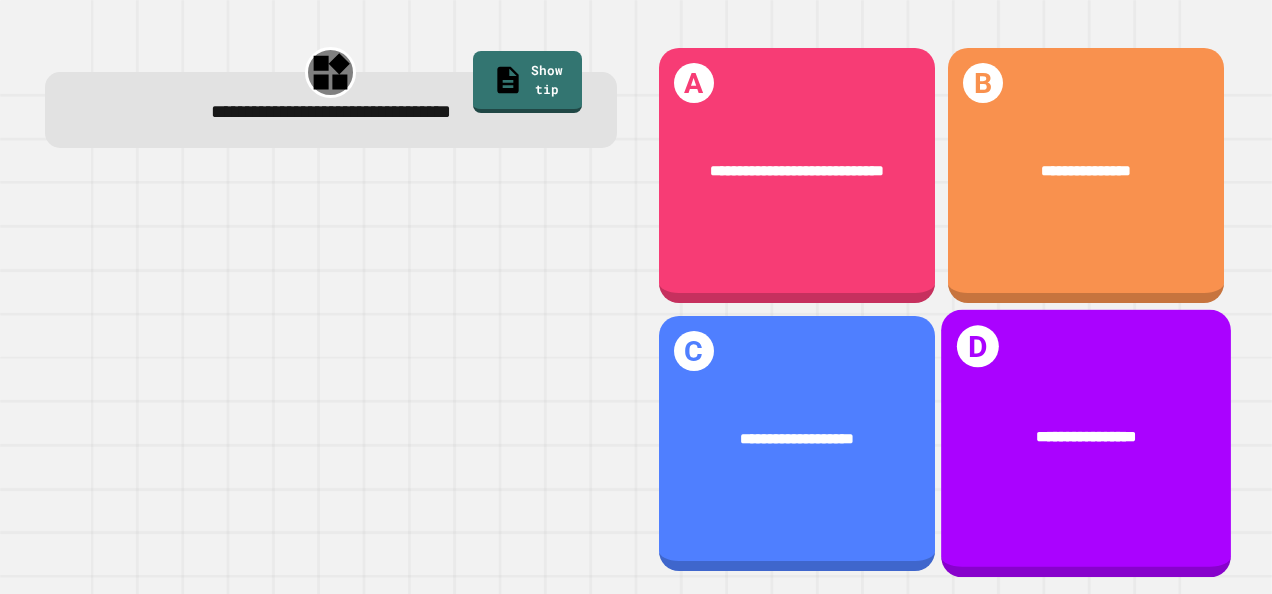 click on "**********" at bounding box center (1086, 438) 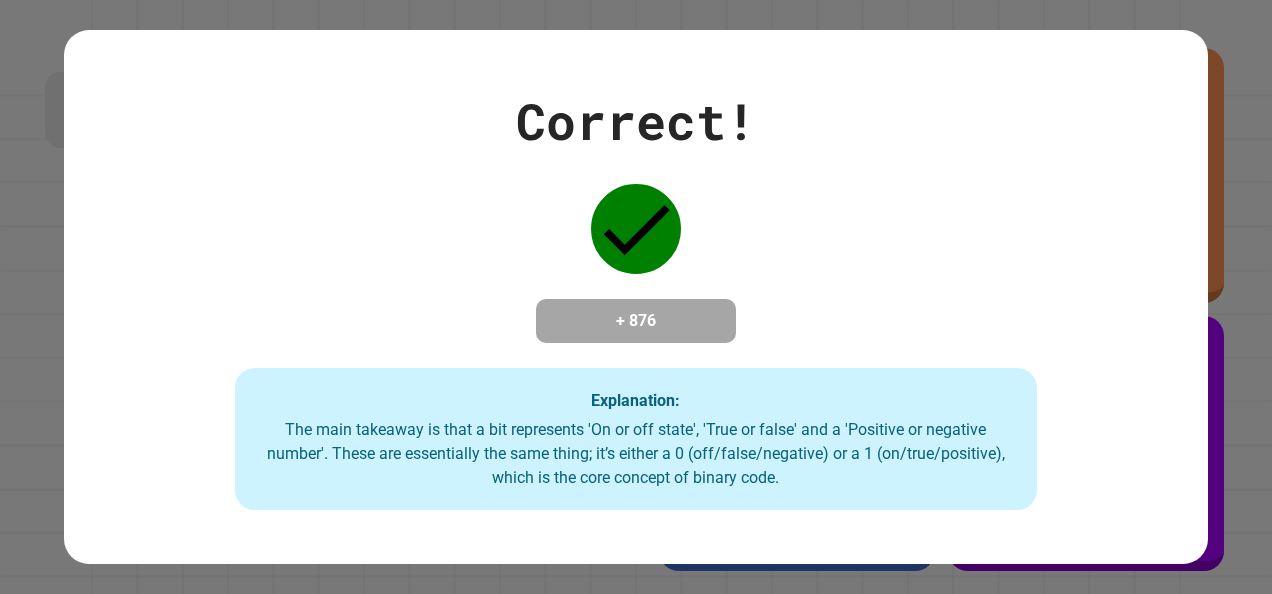 click on "Correct! + [NUMBER] Explanation: The main takeaway is that a bit represents 'On or off state', 'True or false' and a 'Positive or negative number'. These are essentially the same thing; it’s either a 0 (off/false/negative) or a 1 (on/true/positive), which is the core concept of binary code." at bounding box center (636, 297) 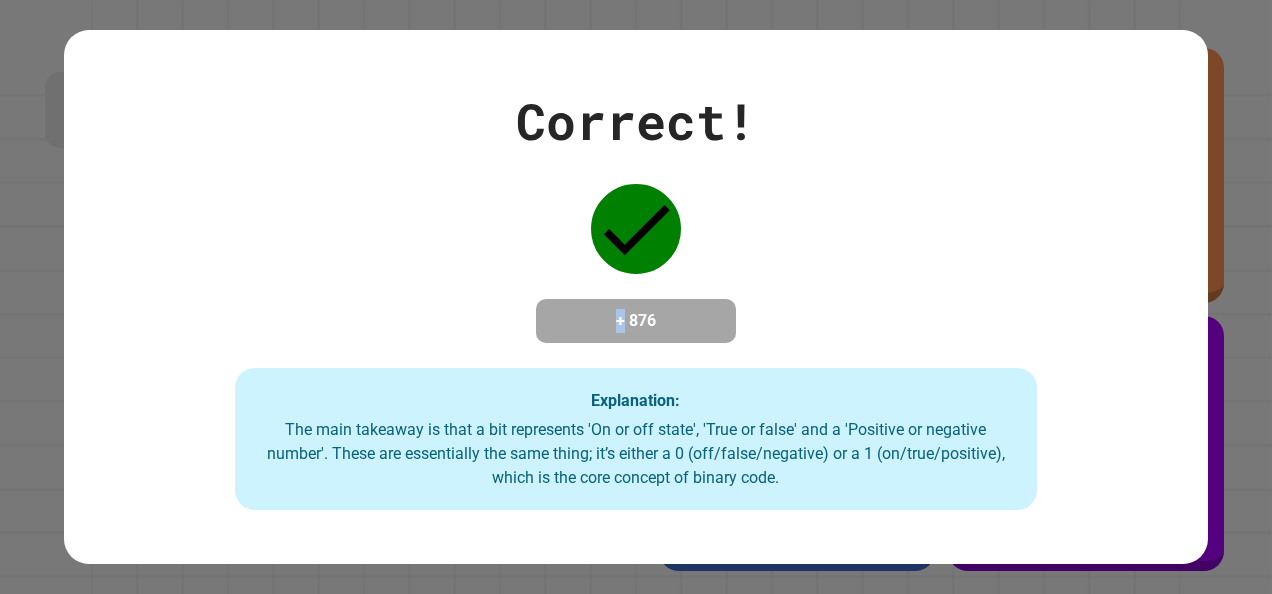 click on "Correct! + [NUMBER] Explanation: The main takeaway is that a bit represents 'On or off state', 'True or false' and a 'Positive or negative number'. These are essentially the same thing; it’s either a 0 (off/false/negative) or a 1 (on/true/positive), which is the core concept of binary code." at bounding box center [636, 297] 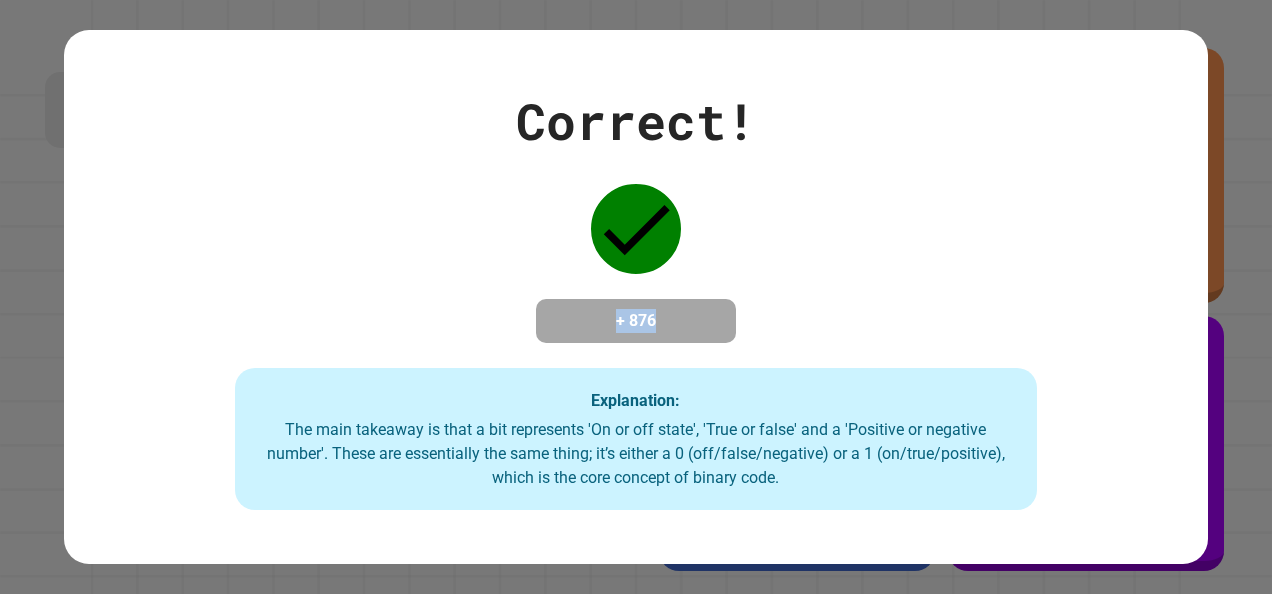 click on "Correct! + [NUMBER] Explanation: The main takeaway is that a bit represents 'On or off state', 'True or false' and a 'Positive or negative number'. These are essentially the same thing; it’s either a 0 (off/false/negative) or a 1 (on/true/positive), which is the core concept of binary code." at bounding box center (636, 297) 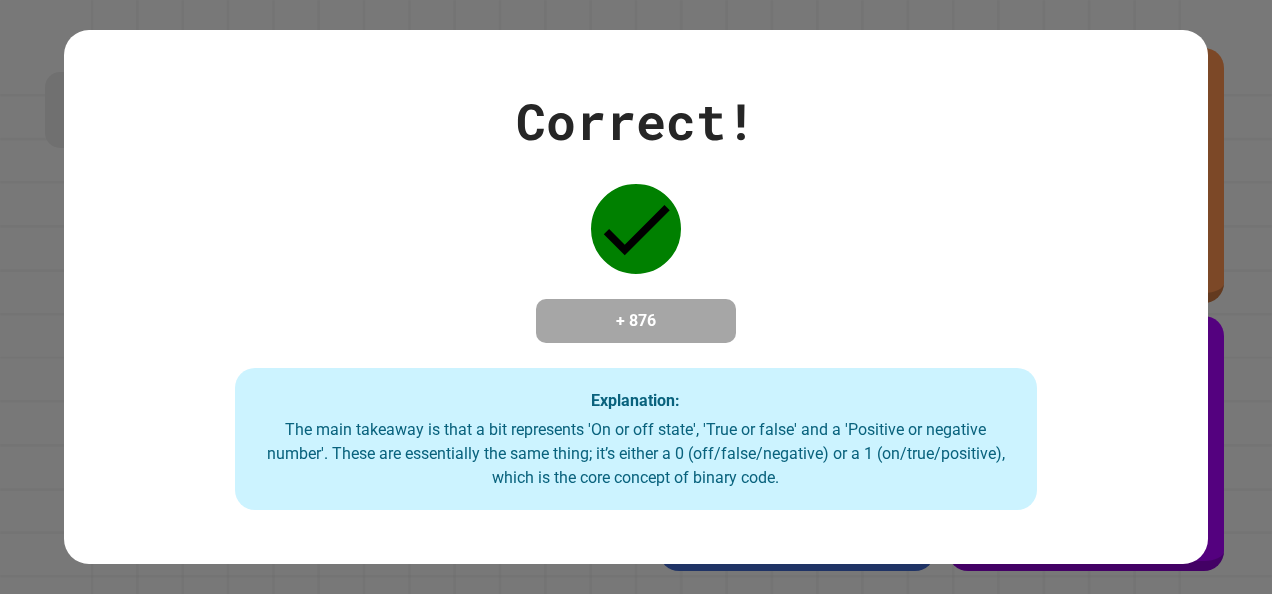click on "Correct! + [NUMBER] Explanation: The main takeaway is that a bit represents 'On or off state', 'True or false' and a 'Positive or negative number'. These are essentially the same thing; it’s either a 0 (off/false/negative) or a 1 (on/true/positive), which is the core concept of binary code." at bounding box center (636, 297) 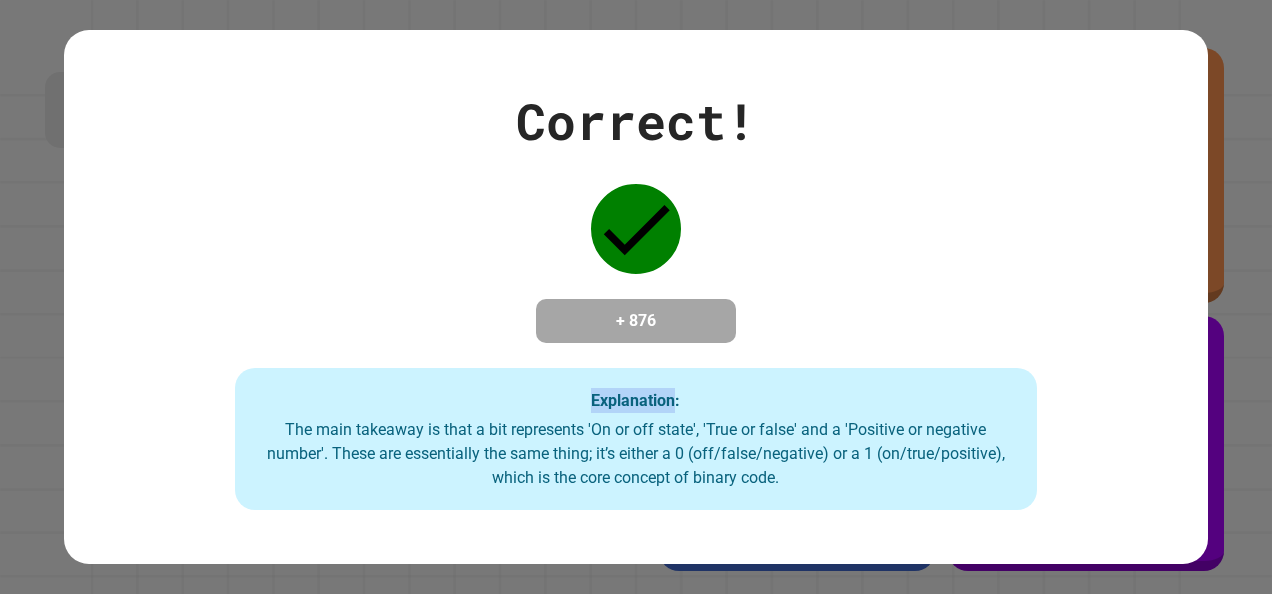 click on "Correct! + [NUMBER] Explanation: The main takeaway is that a bit represents 'On or off state', 'True or false' and a 'Positive or negative number'. These are essentially the same thing; it’s either a 0 (off/false/negative) or a 1 (on/true/positive), which is the core concept of binary code." at bounding box center (636, 297) 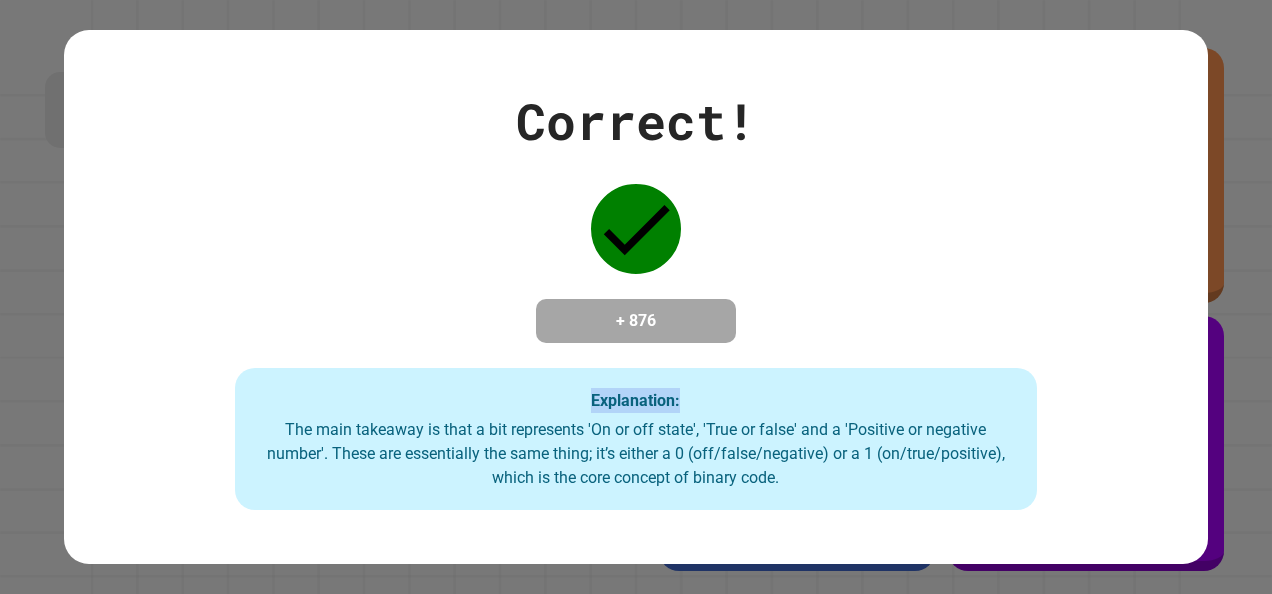 click on "Correct! + [NUMBER] Explanation: The main takeaway is that a bit represents 'On or off state', 'True or false' and a 'Positive or negative number'. These are essentially the same thing; it’s either a 0 (off/false/negative) or a 1 (on/true/positive), which is the core concept of binary code." at bounding box center (636, 297) 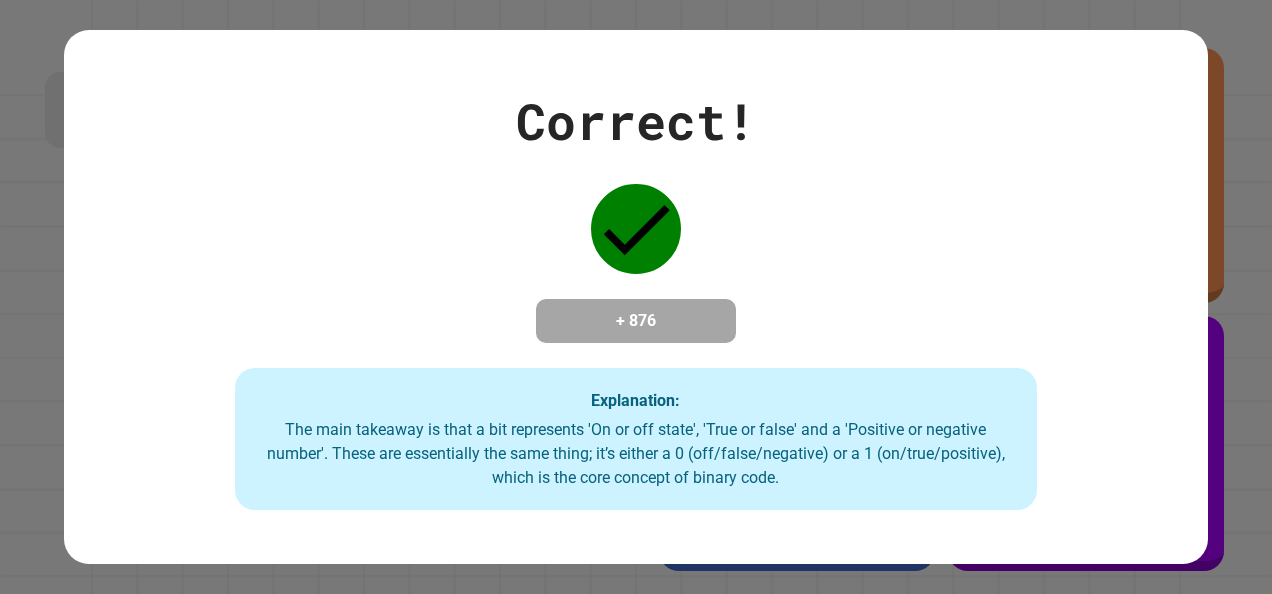 click on "Correct! + [NUMBER] Explanation: The main takeaway is that a bit represents 'On or off state', 'True or false' and a 'Positive or negative number'. These are essentially the same thing; it’s either a 0 (off/false/negative) or a 1 (on/true/positive), which is the core concept of binary code." at bounding box center [636, 297] 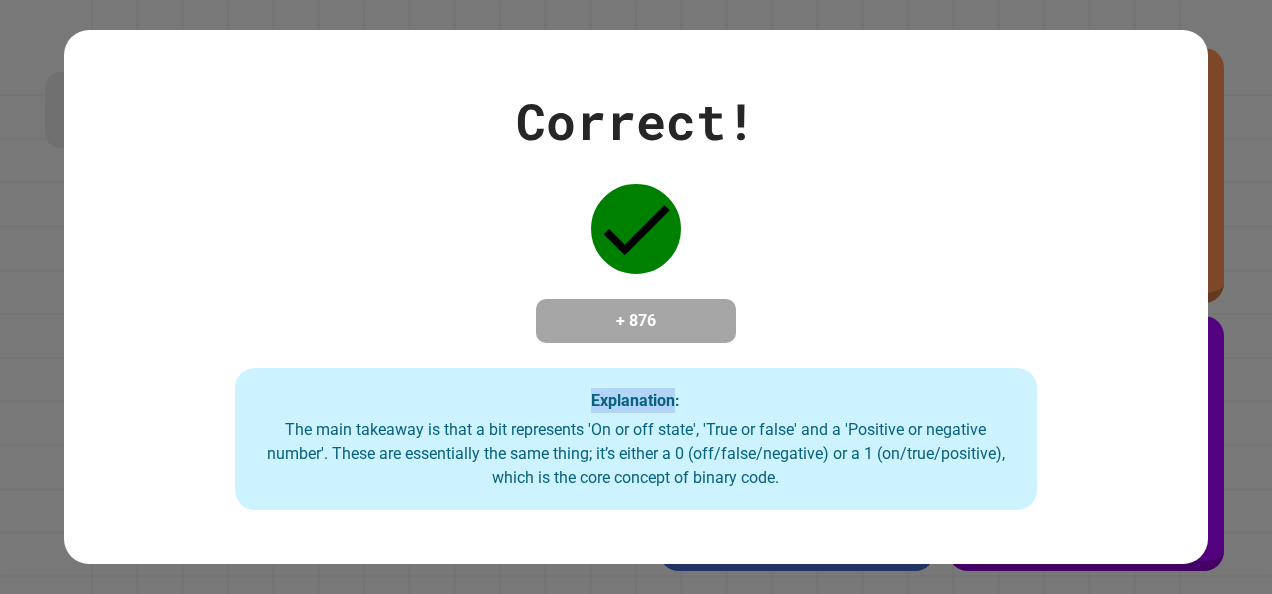 click on "Correct! + [NUMBER] Explanation: The main takeaway is that a bit represents 'On or off state', 'True or false' and a 'Positive or negative number'. These are essentially the same thing; it’s either a 0 (off/false/negative) or a 1 (on/true/positive), which is the core concept of binary code." at bounding box center (636, 297) 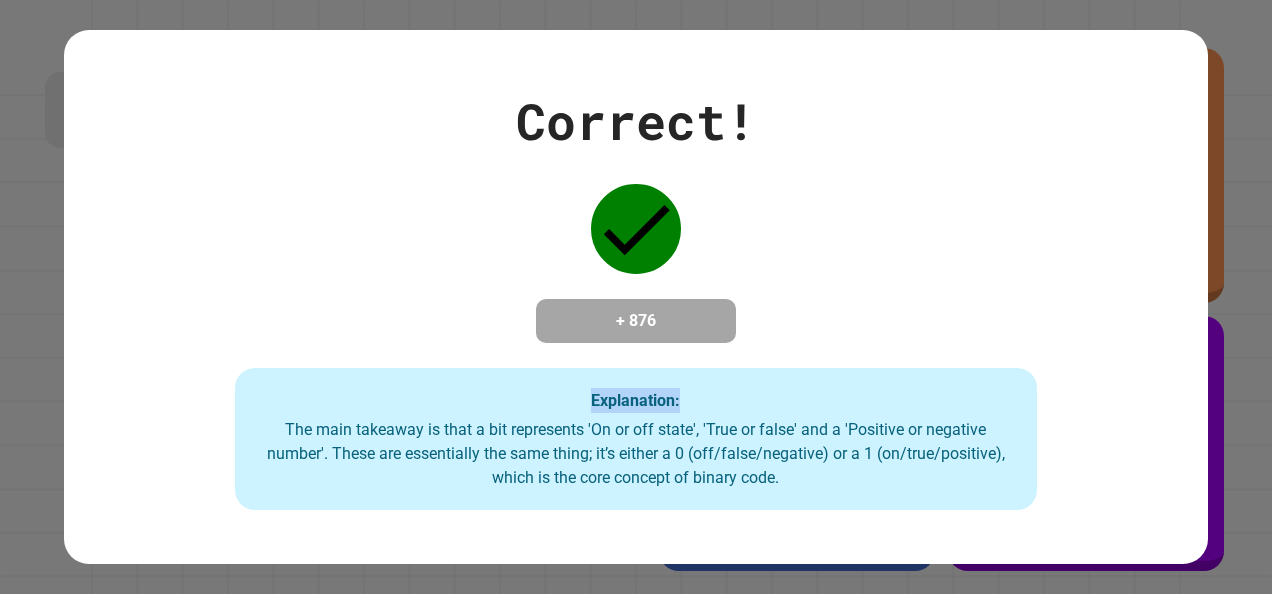 drag, startPoint x: 368, startPoint y: 360, endPoint x: 380, endPoint y: 337, distance: 25.942244 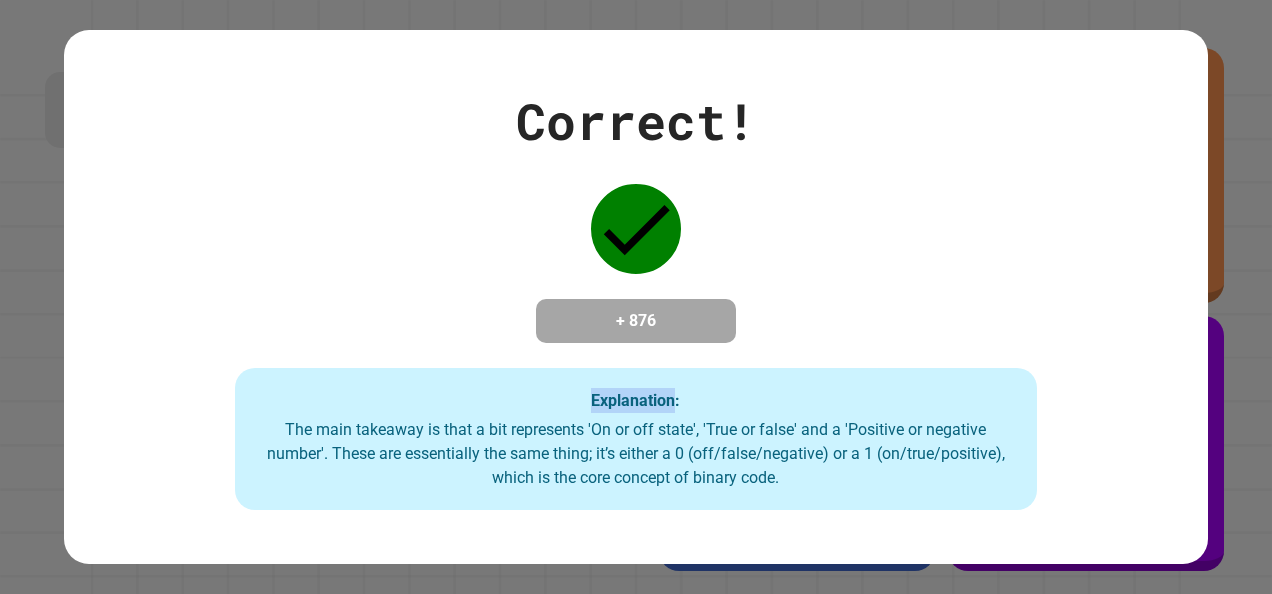 click on "Correct! + [NUMBER] Explanation: The main takeaway is that a bit represents 'On or off state', 'True or false' and a 'Positive or negative number'. These are essentially the same thing; it’s either a 0 (off/false/negative) or a 1 (on/true/positive), which is the core concept of binary code." at bounding box center [636, 297] 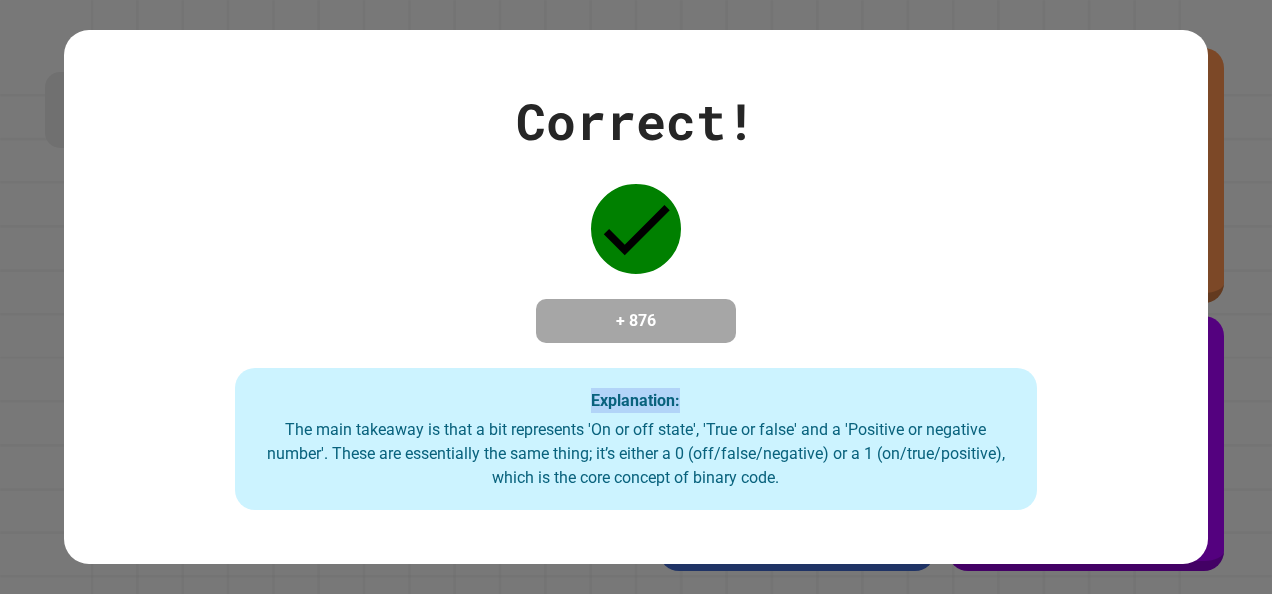 click on "Correct! + [NUMBER] Explanation: The main takeaway is that a bit represents 'On or off state', 'True or false' and a 'Positive or negative number'. These are essentially the same thing; it’s either a 0 (off/false/negative) or a 1 (on/true/positive), which is the core concept of binary code." at bounding box center (636, 297) 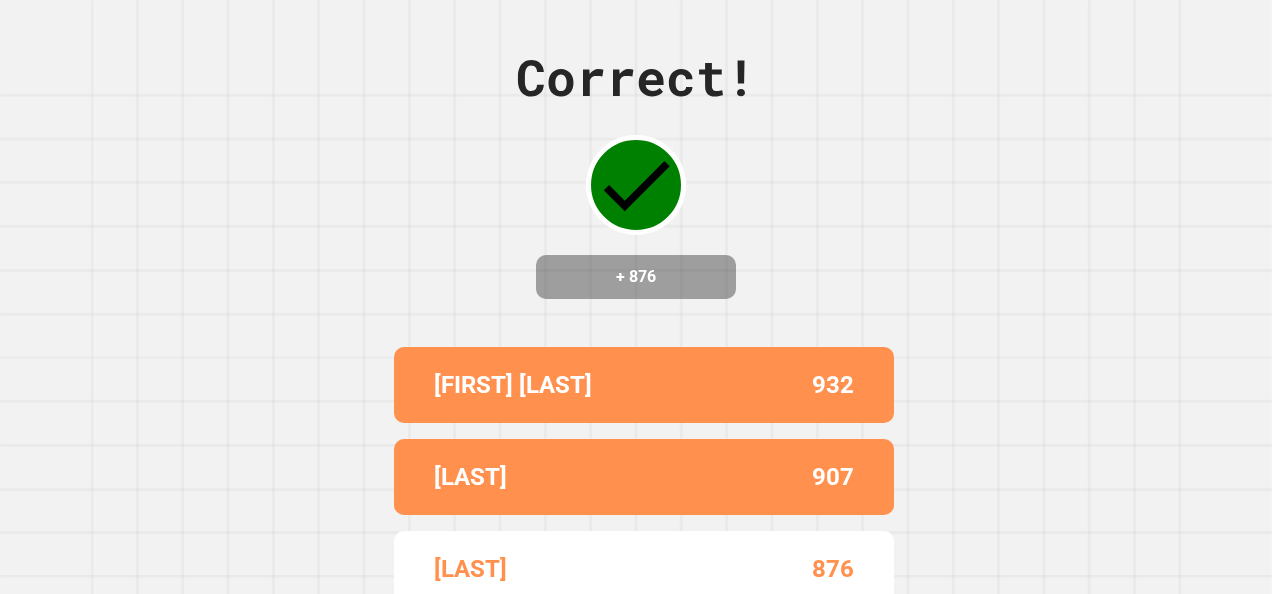 click on "Correct! + [NUMBER] [LAST] [NUMBER] [LAST] [NUMBER] [LAST] [LAST] [NUMBER] [FIRST] [NUMBER]" at bounding box center [636, 297] 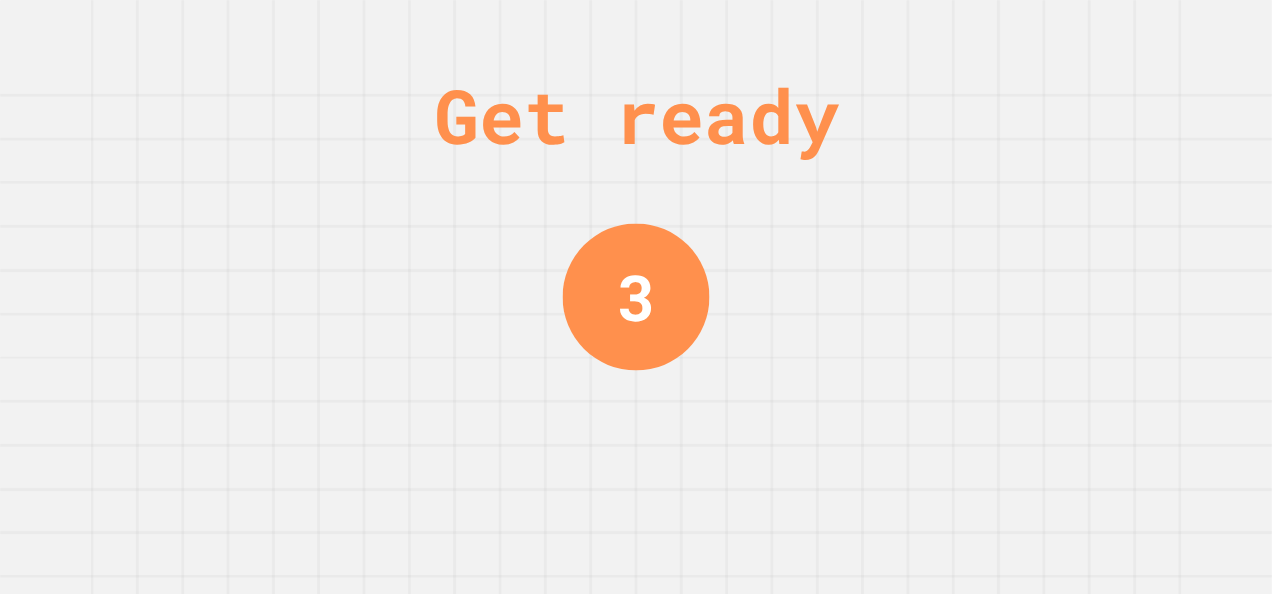 drag, startPoint x: 403, startPoint y: 306, endPoint x: 348, endPoint y: 334, distance: 61.7171 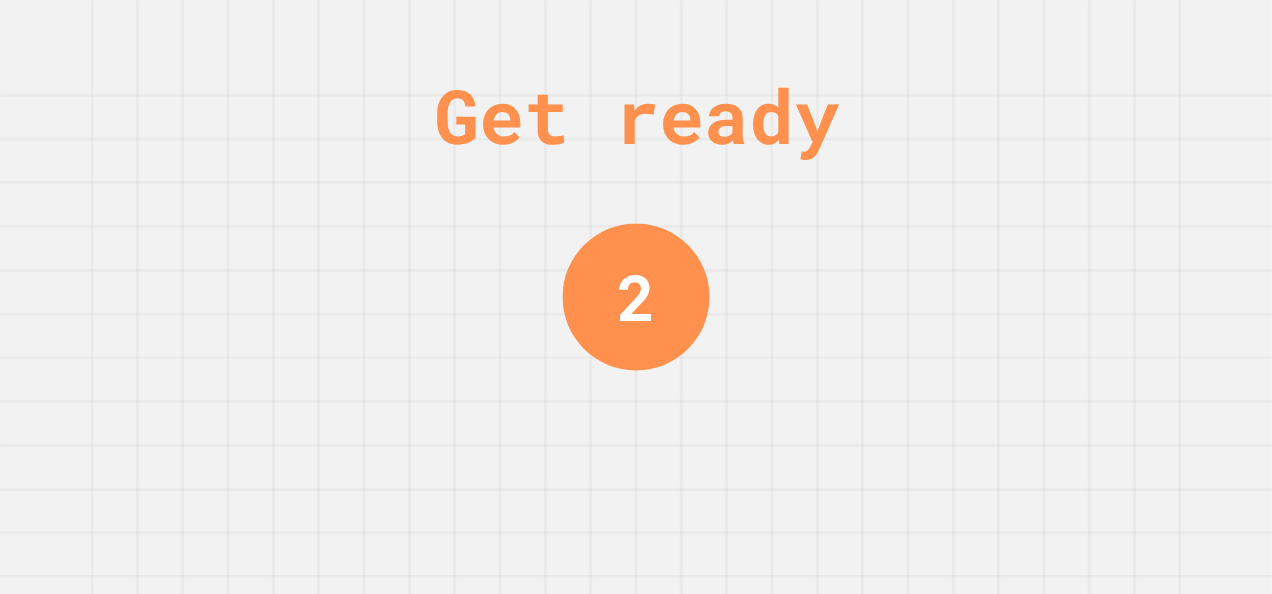 click on "Get ready 2" at bounding box center [636, 297] 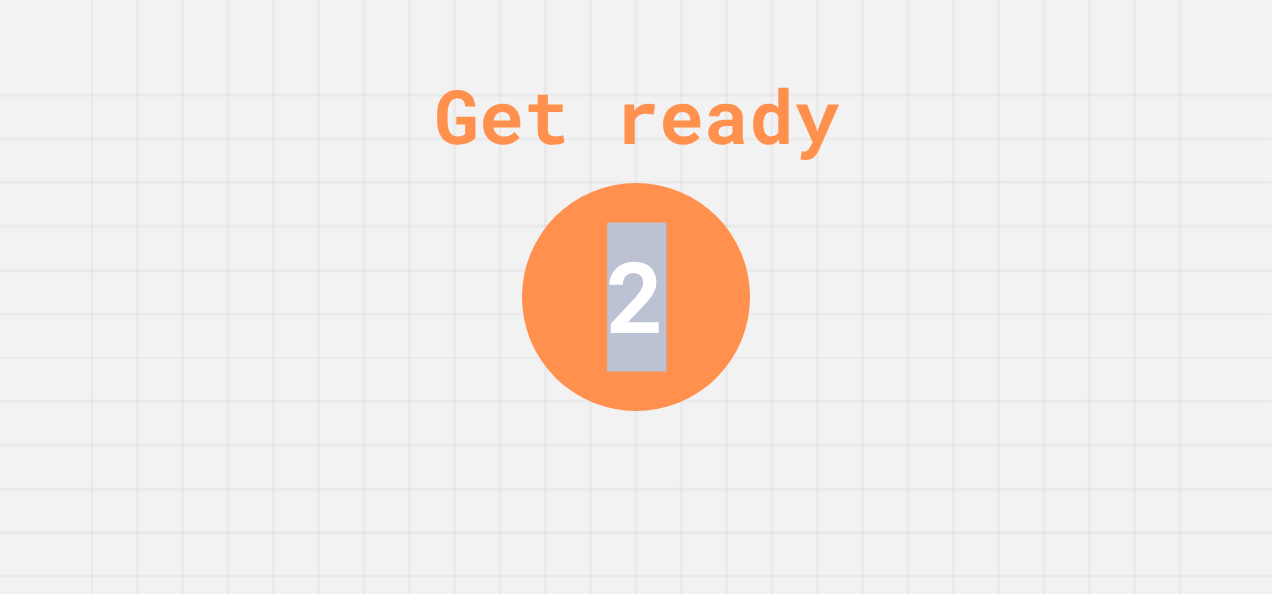 click on "Get ready 2" at bounding box center (636, 297) 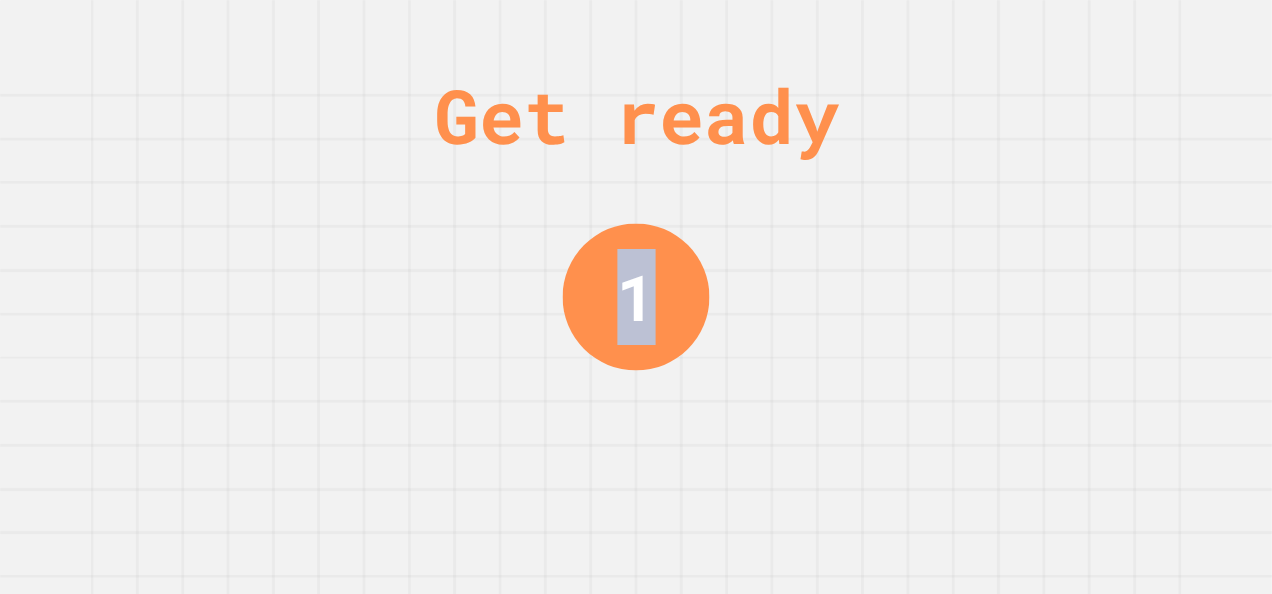 click on "Get ready 1" at bounding box center [636, 297] 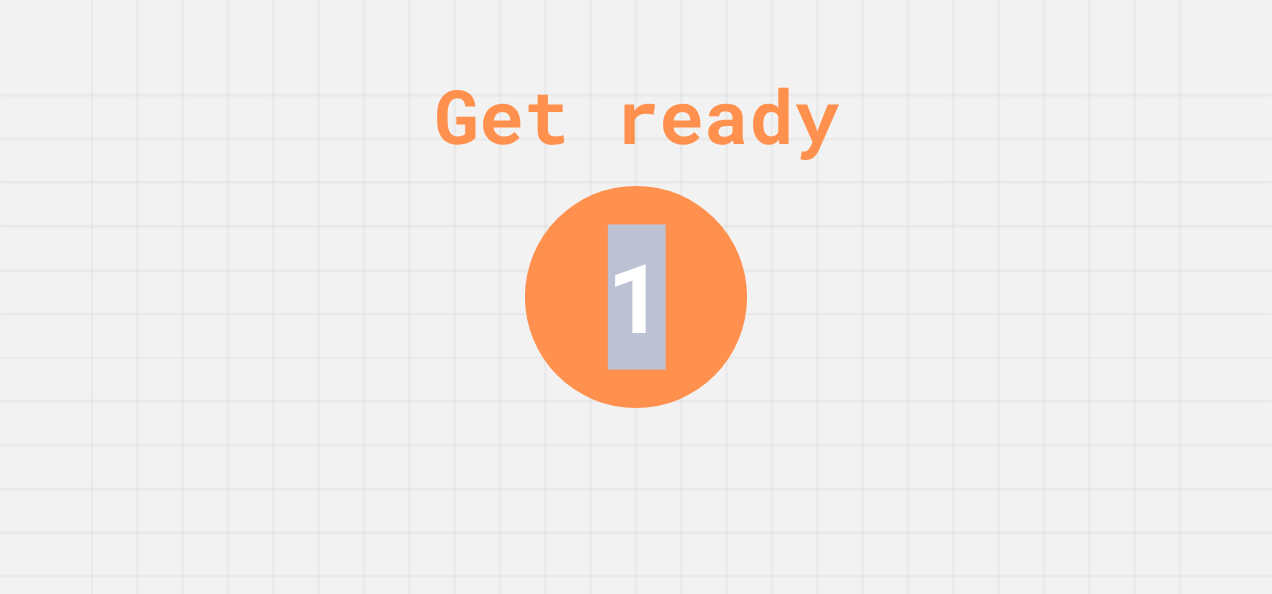 click on "1" at bounding box center [636, 297] 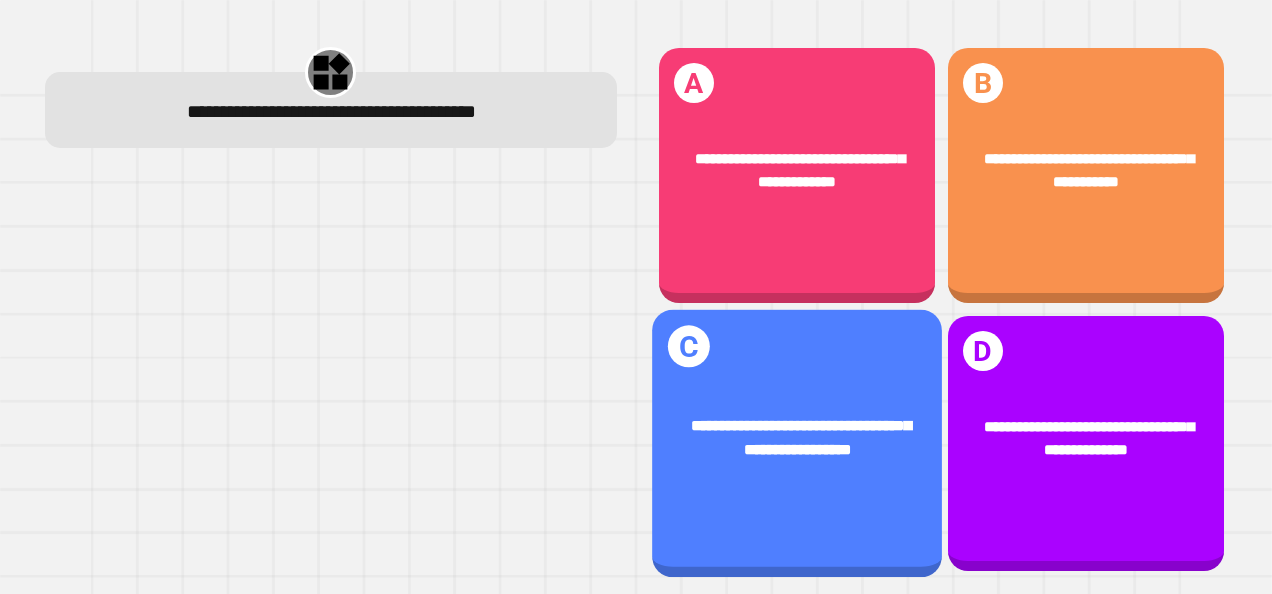 drag, startPoint x: 714, startPoint y: 306, endPoint x: 618, endPoint y: 402, distance: 135.7645 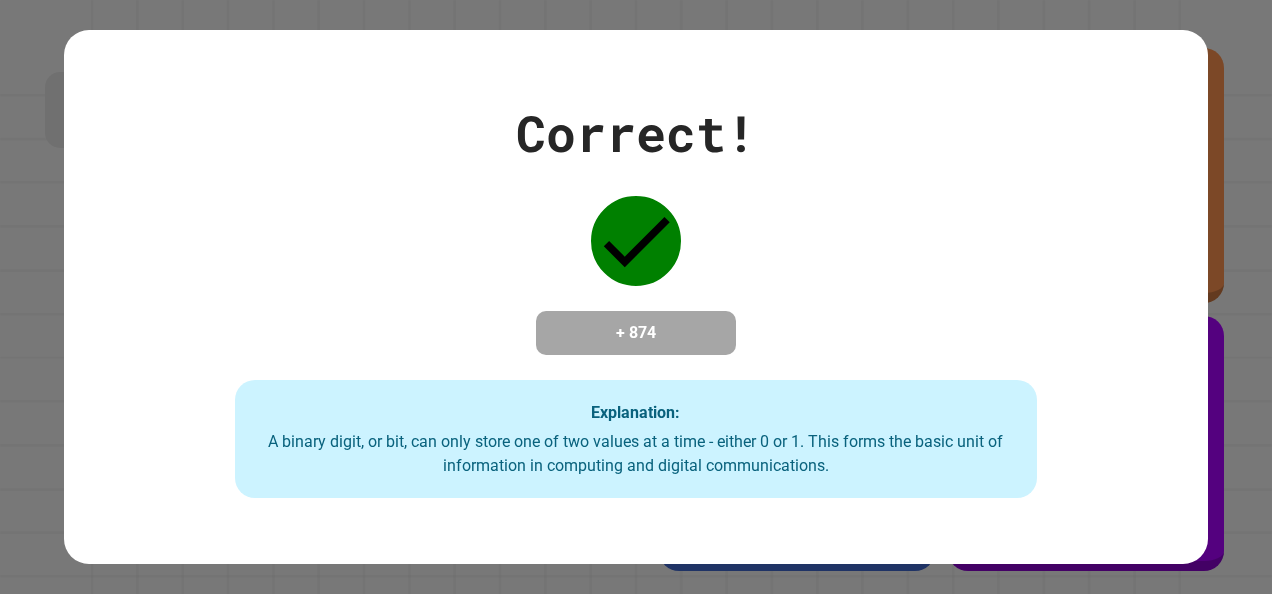 click on "Correct! + [NUMBER] Explanation: A binary digit, or bit, can only store one of two values at a time - either 0 or 1. This forms the basic unit of information in computing and digital communications." at bounding box center [636, 297] 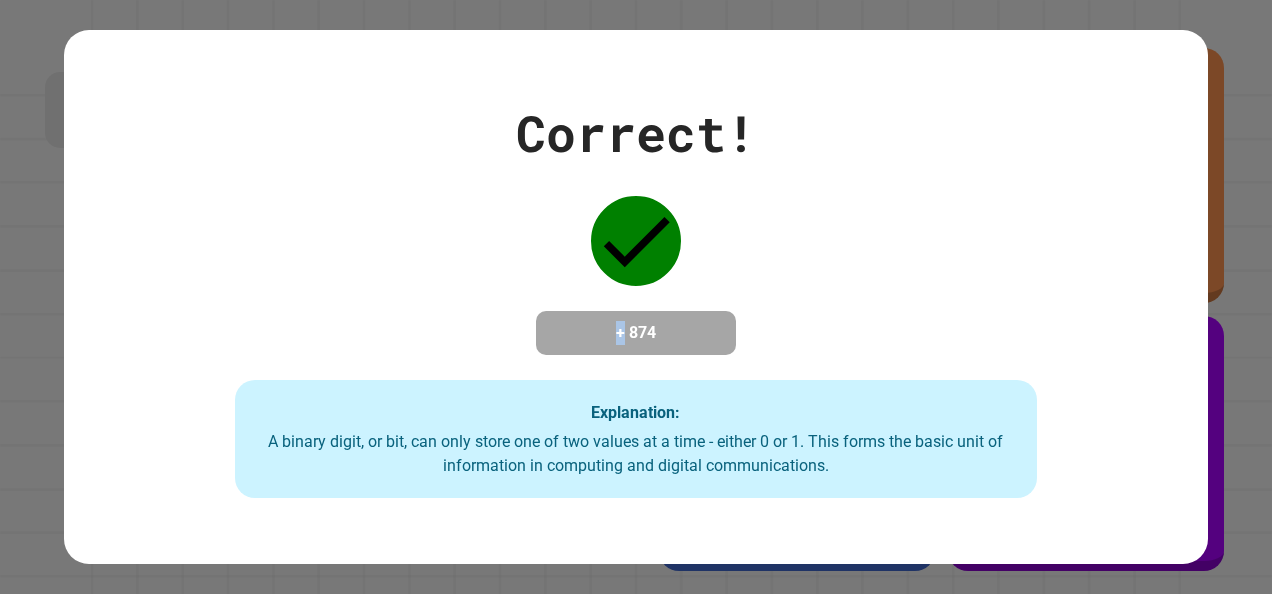 click on "Correct! + [NUMBER] Explanation: A binary digit, or bit, can only store one of two values at a time - either 0 or 1. This forms the basic unit of information in computing and digital communications." at bounding box center [636, 297] 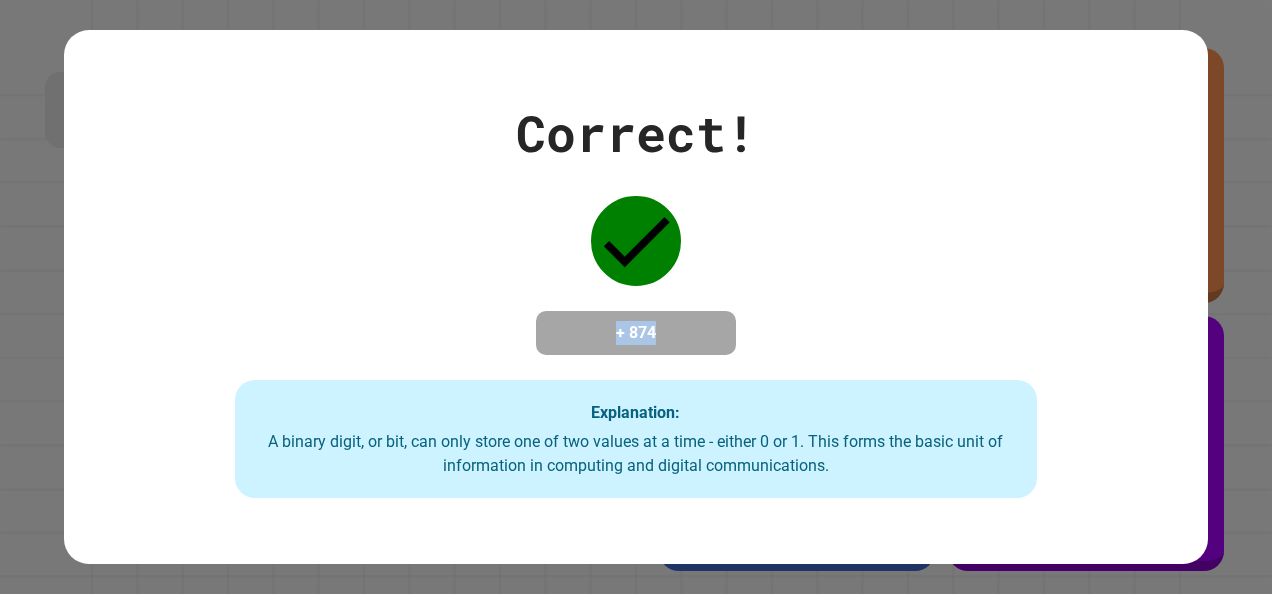 click on "Correct! + [NUMBER] Explanation: A binary digit, or bit, can only store one of two values at a time - either 0 or 1. This forms the basic unit of information in computing and digital communications." at bounding box center [636, 297] 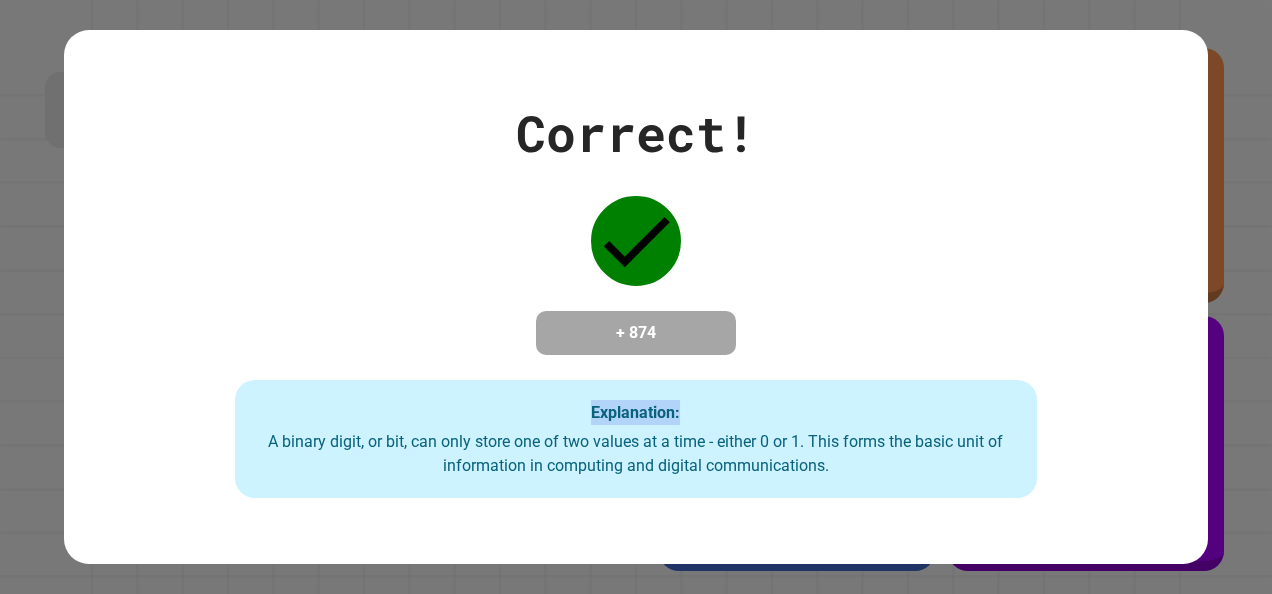 click on "Correct! + [NUMBER] Explanation: A binary digit, or bit, can only store one of two values at a time - either 0 or 1. This forms the basic unit of information in computing and digital communications." at bounding box center [636, 297] 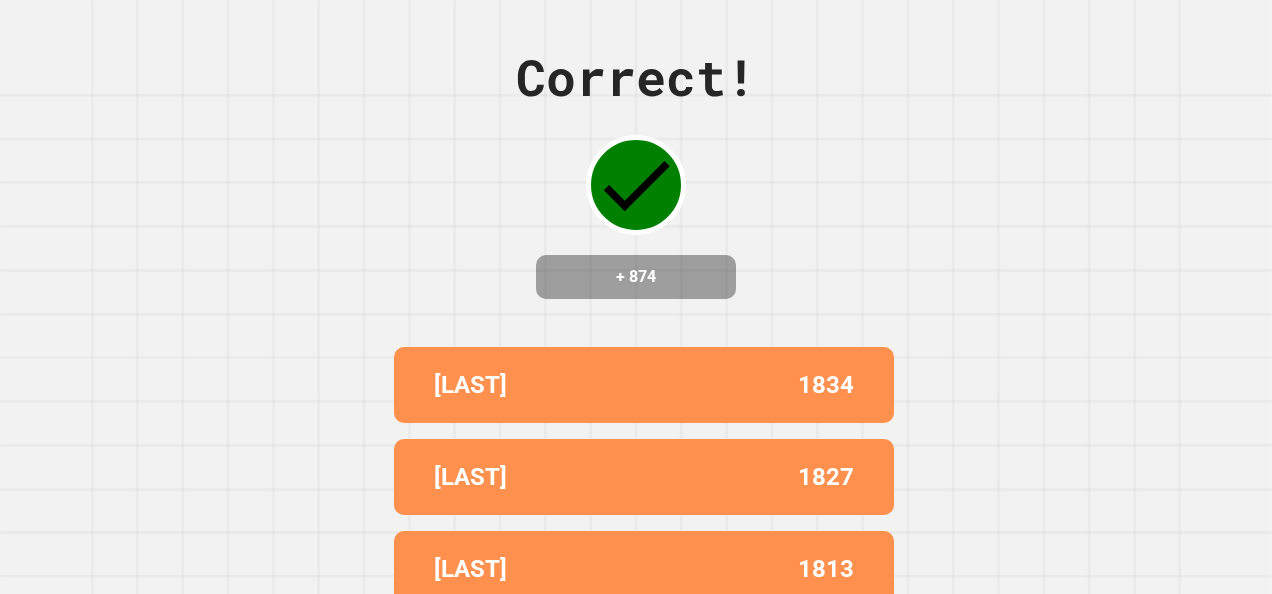 click on "Correct! + [NUMBER] [LAST] [NUMBER] [LAST] [LAST] [NUMBER] [LAST] [NUMBER]" at bounding box center (636, 297) 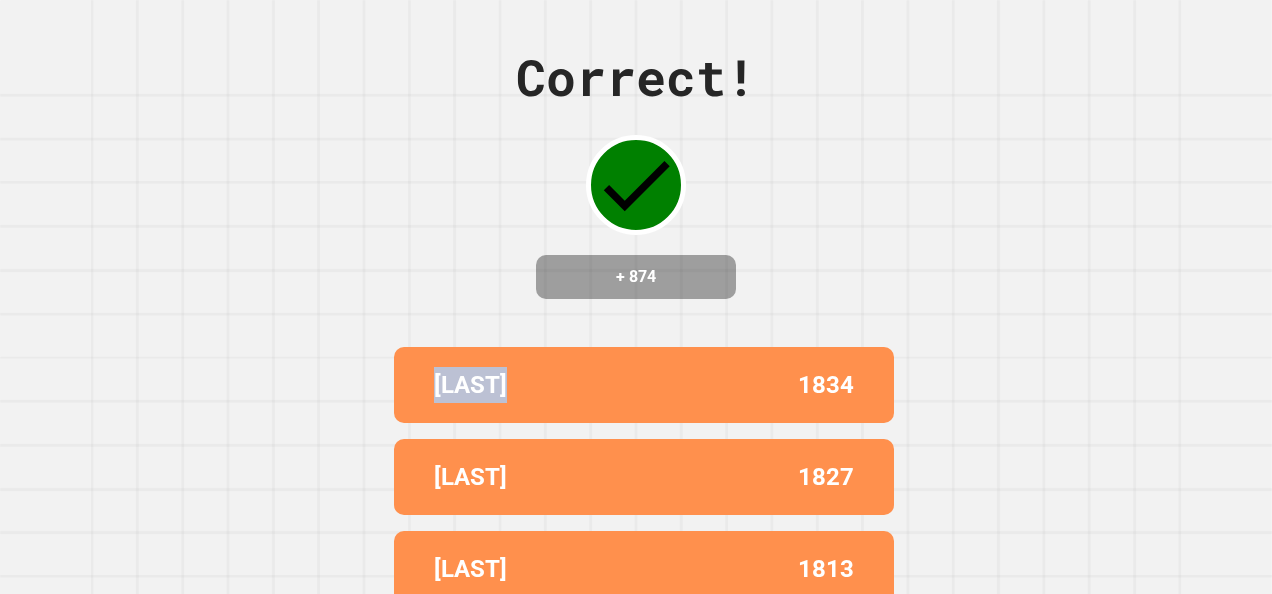 click on "Correct! + [NUMBER] [LAST] [NUMBER] [LAST] [LAST] [NUMBER] [LAST] [NUMBER]" at bounding box center [636, 297] 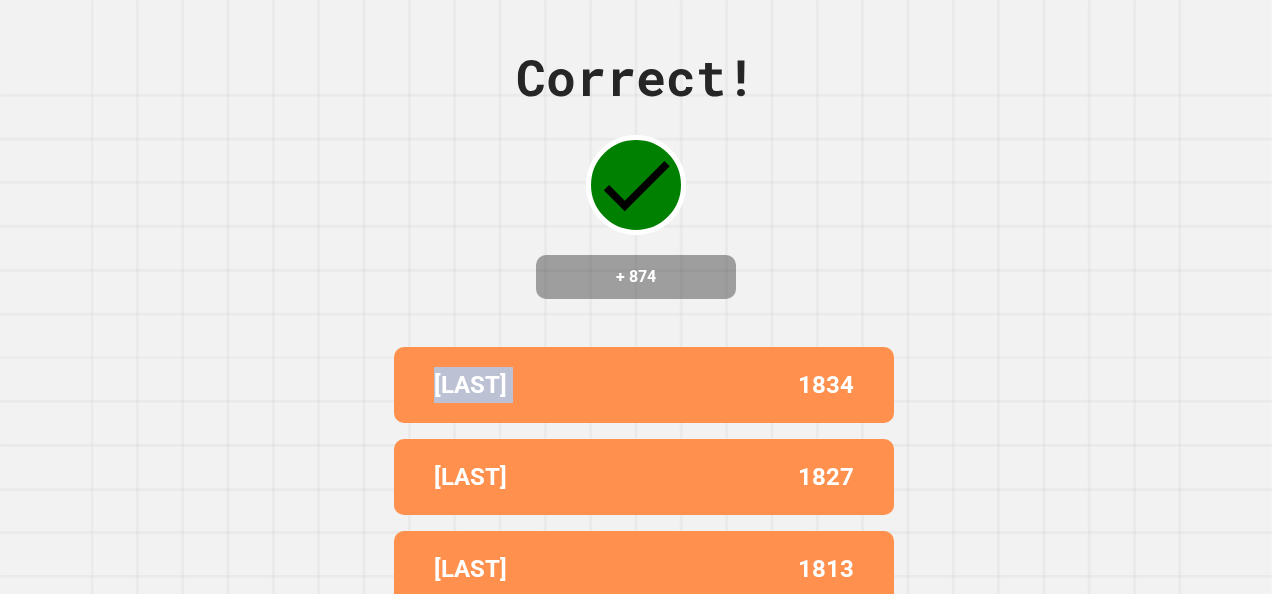 click on "Correct! + [NUMBER] [LAST] [NUMBER] [LAST] [LAST] [NUMBER] [LAST] [NUMBER]" at bounding box center (636, 297) 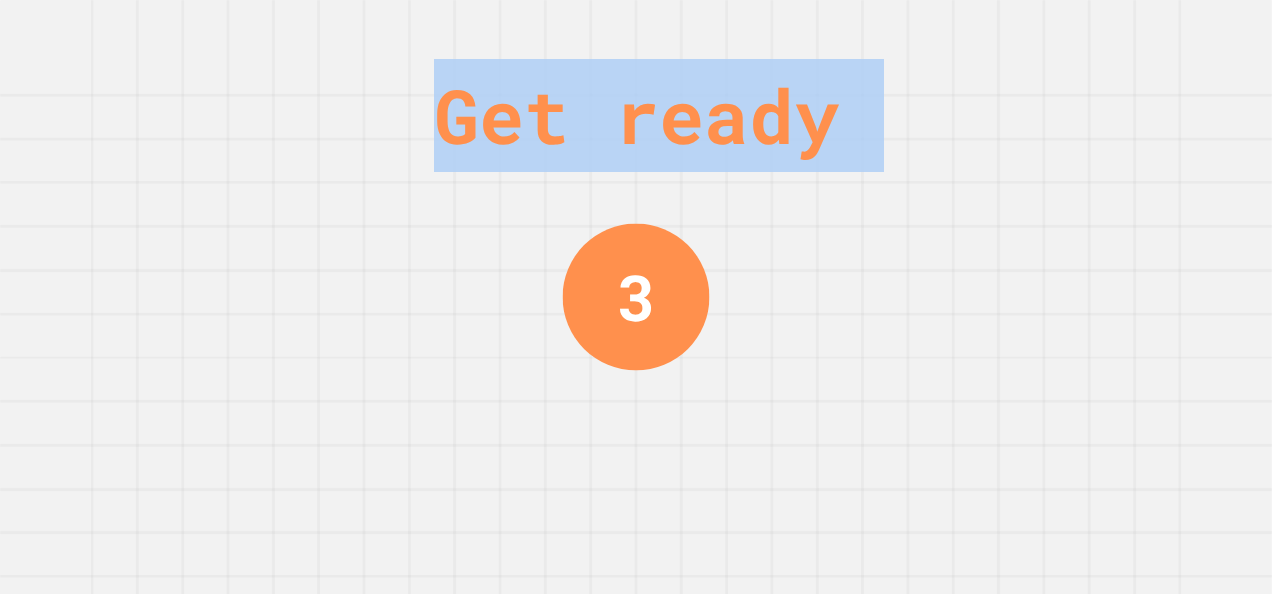 click on "Get ready 3" at bounding box center (636, 297) 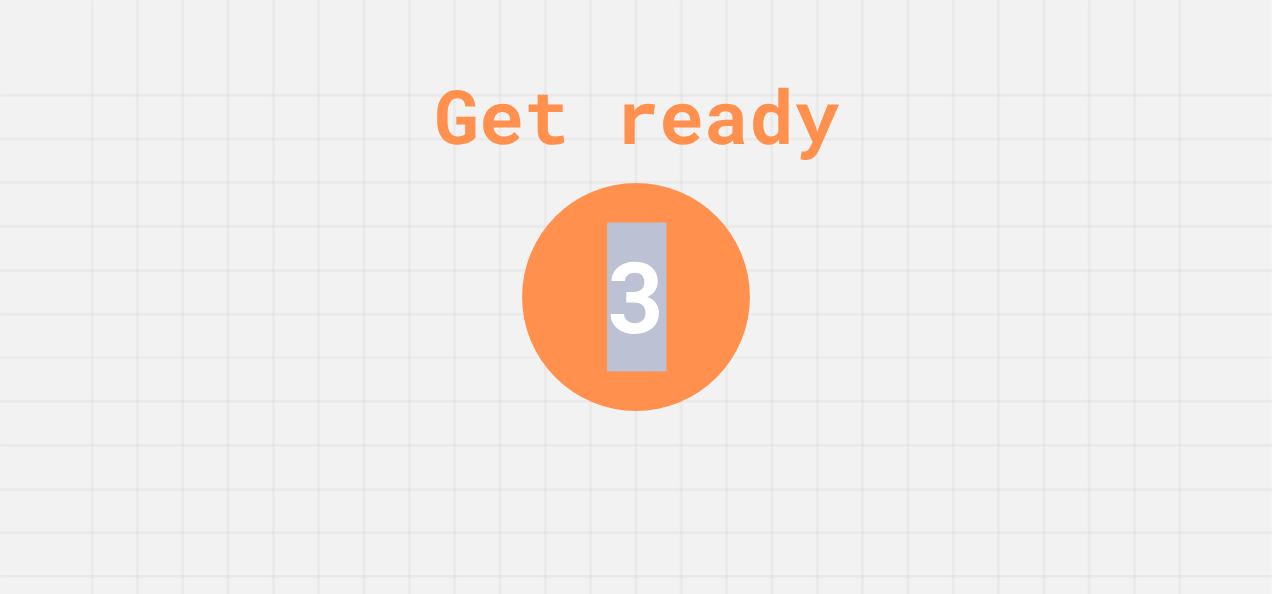 click on "Get ready 3" at bounding box center (636, 297) 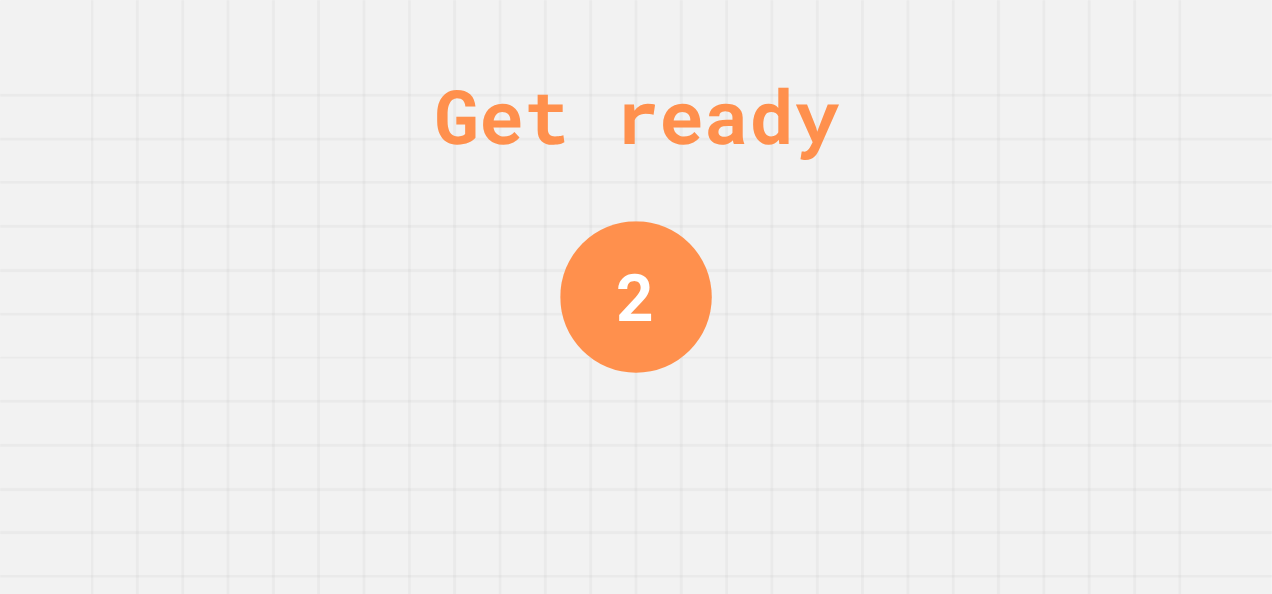 drag, startPoint x: 267, startPoint y: 264, endPoint x: 503, endPoint y: 238, distance: 237.42789 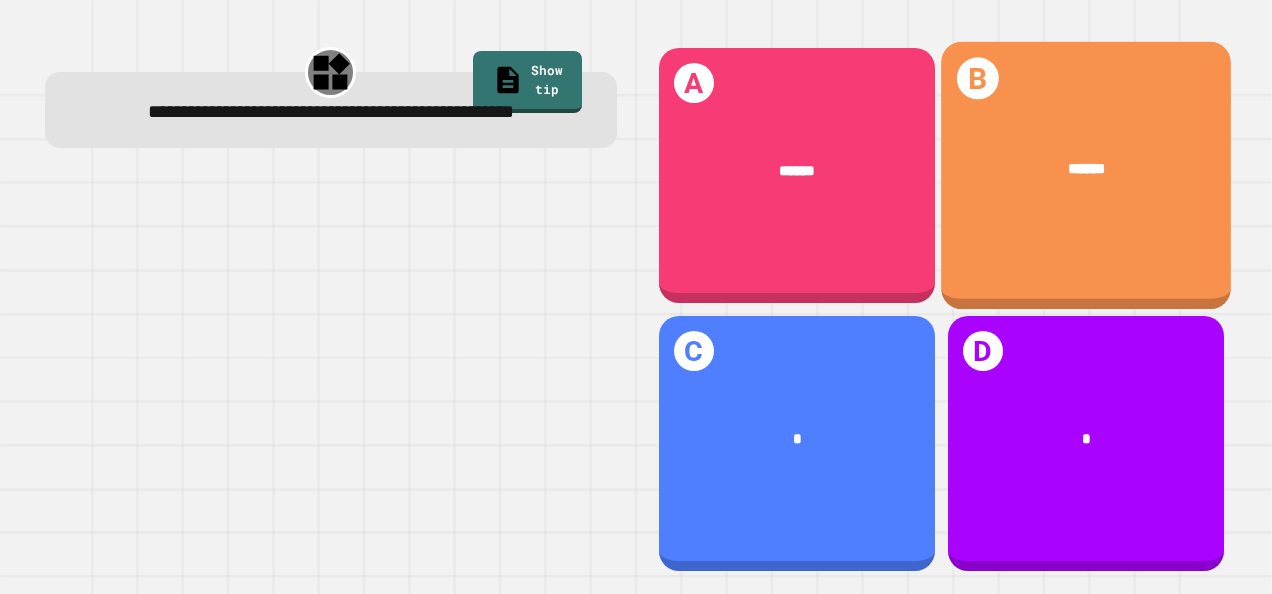 click on "******" at bounding box center [1086, 170] 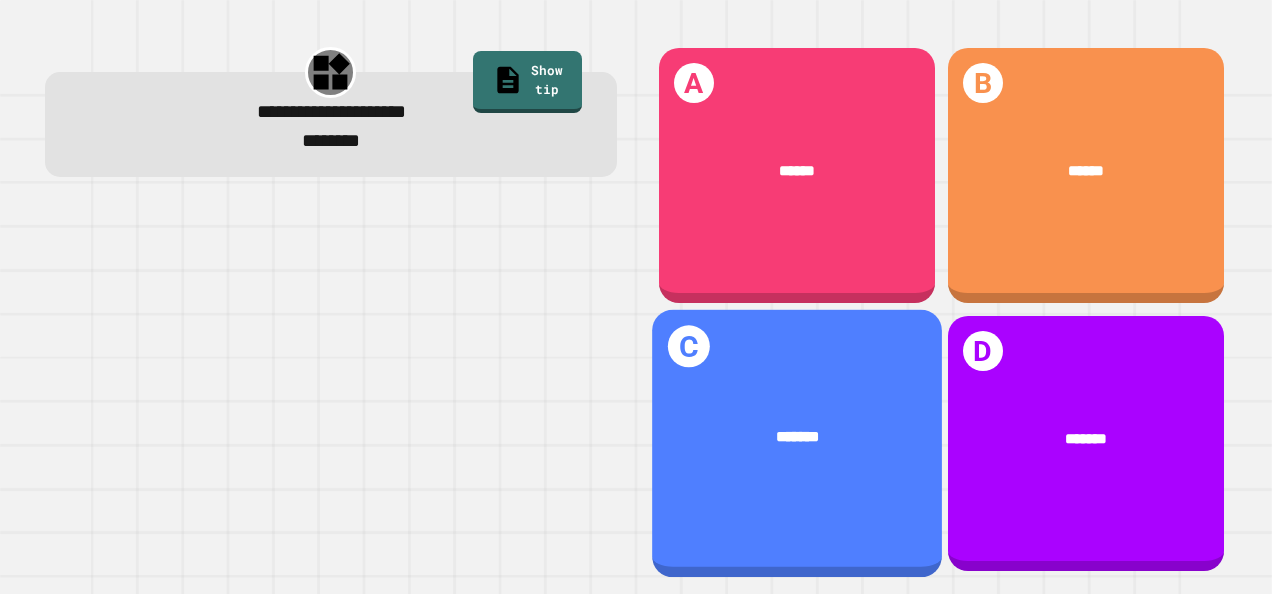 click on "*******" at bounding box center [797, 438] 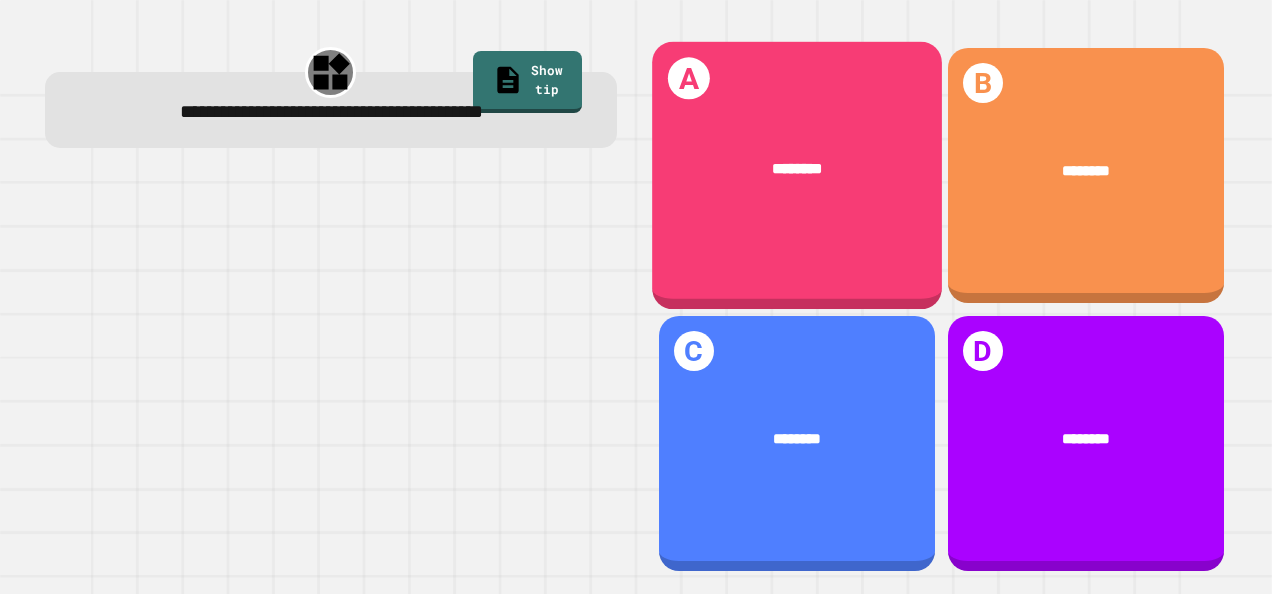 click on "********" at bounding box center [797, 170] 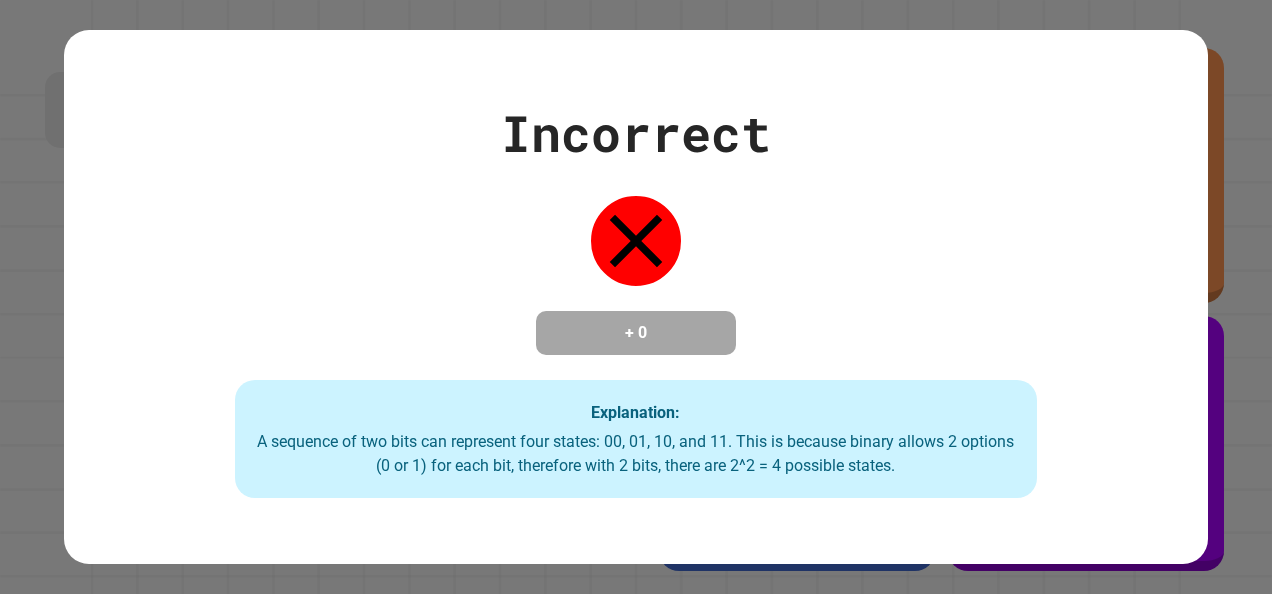 click on "Explanation:   A sequence of two bits can represent four states: 00, 01, 10, and 11. This is because binary allows 2 options (0 or 1) for each bit, therefore with 2 bits, there are 2^2 = 4 possible states." at bounding box center (635, 439) 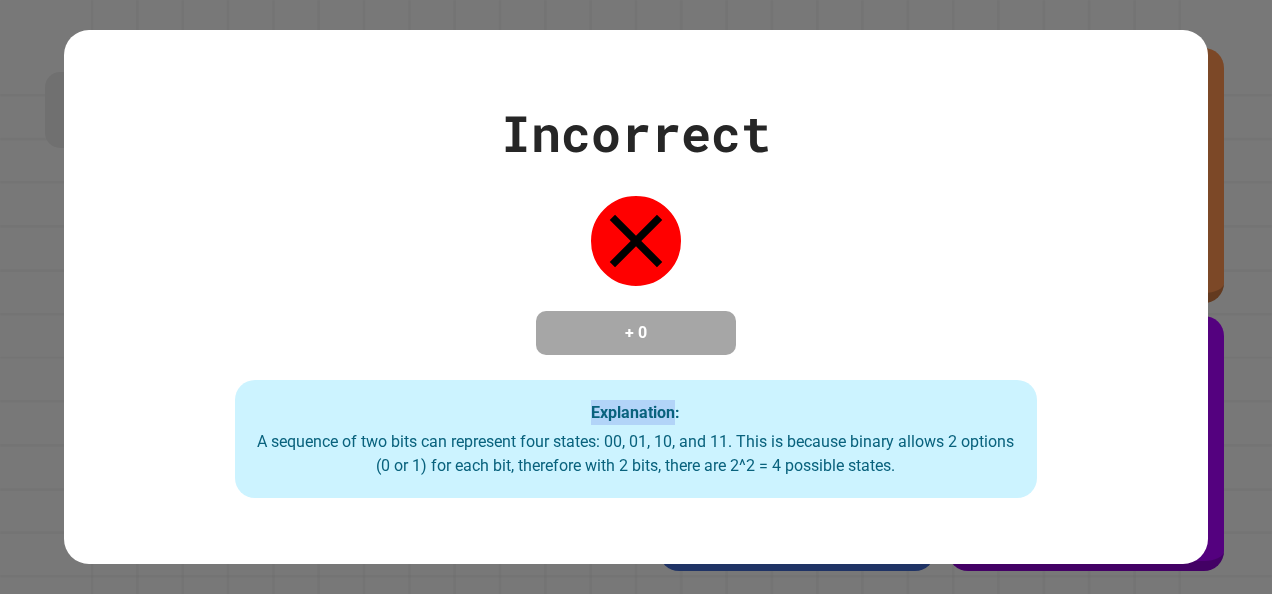 click on "Explanation:   A sequence of two bits can represent four states: 00, 01, 10, and 11. This is because binary allows 2 options (0 or 1) for each bit, therefore with 2 bits, there are 2^2 = 4 possible states." at bounding box center (635, 439) 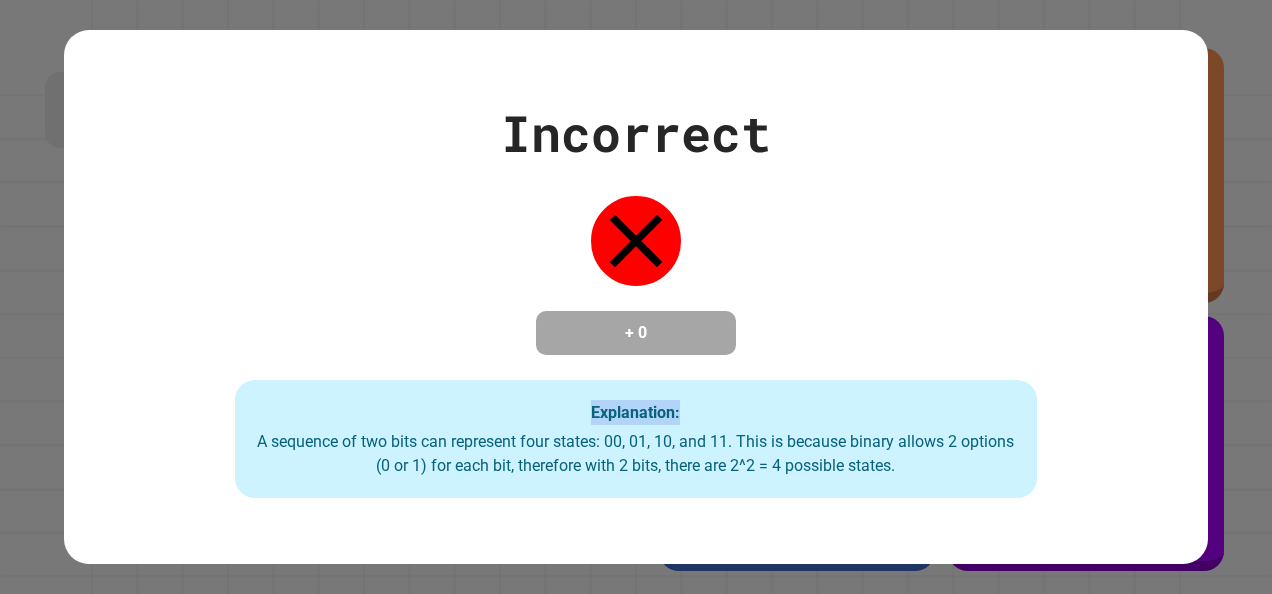 click on "Explanation:   A sequence of two bits can represent four states: 00, 01, 10, and 11. This is because binary allows 2 options (0 or 1) for each bit, therefore with 2 bits, there are 2^2 = 4 possible states." at bounding box center (635, 439) 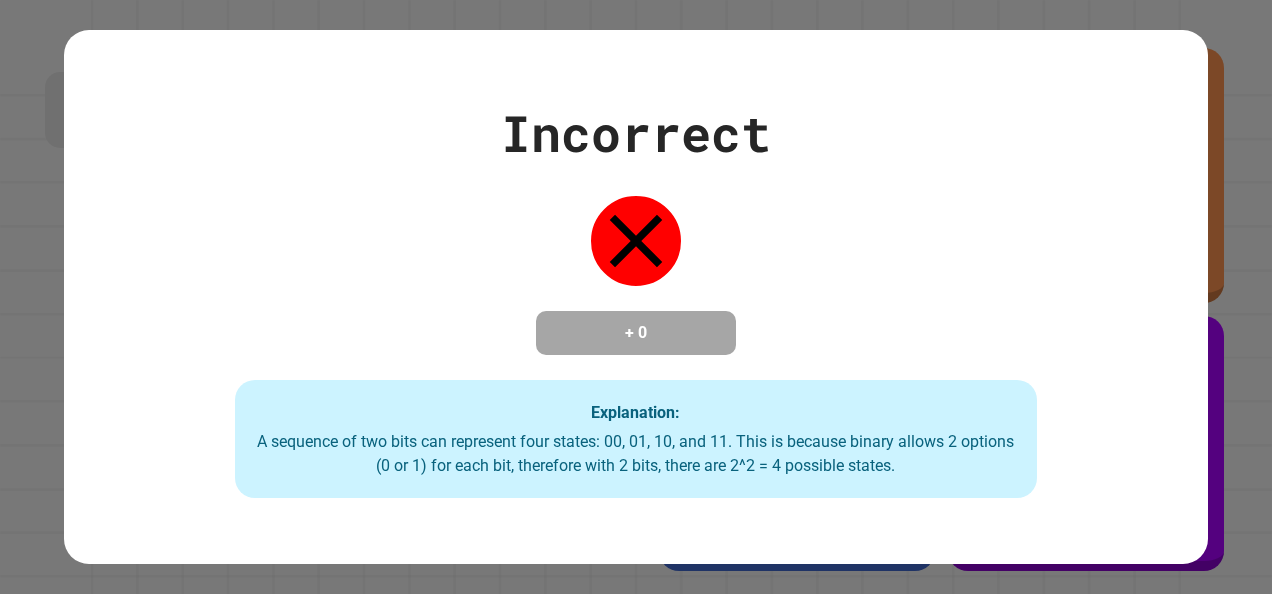 click on "Incorrect   + 0 Explanation:   A sequence of two bits can represent four states: 00, 01, 10, and 11. This is because binary allows 2 options (0 or 1) for each bit, therefore with 2 bits, there are 2^2 = 4 possible states." at bounding box center [636, 297] 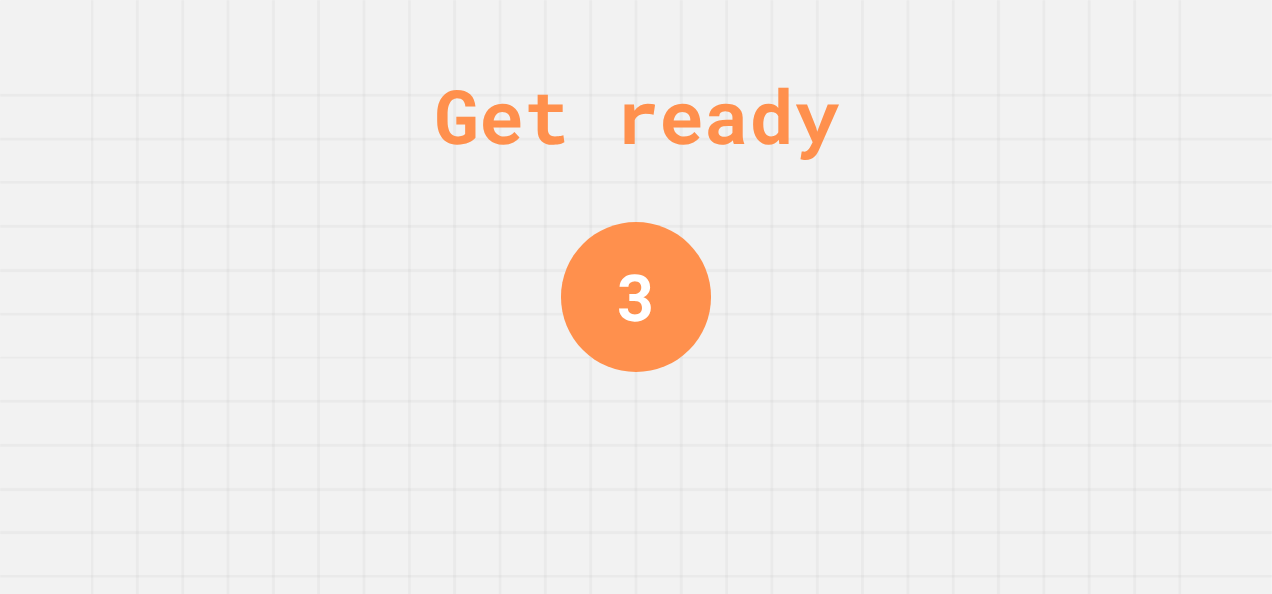 click on "Get ready 3" at bounding box center [636, 297] 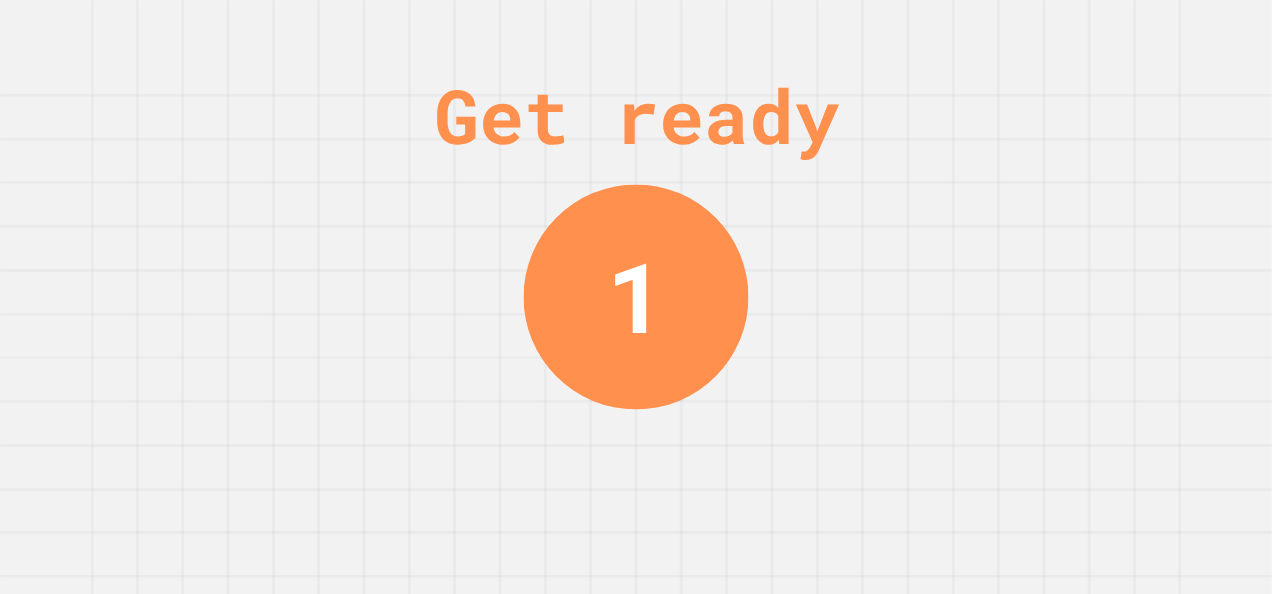 click on "Get ready 1" at bounding box center (636, 297) 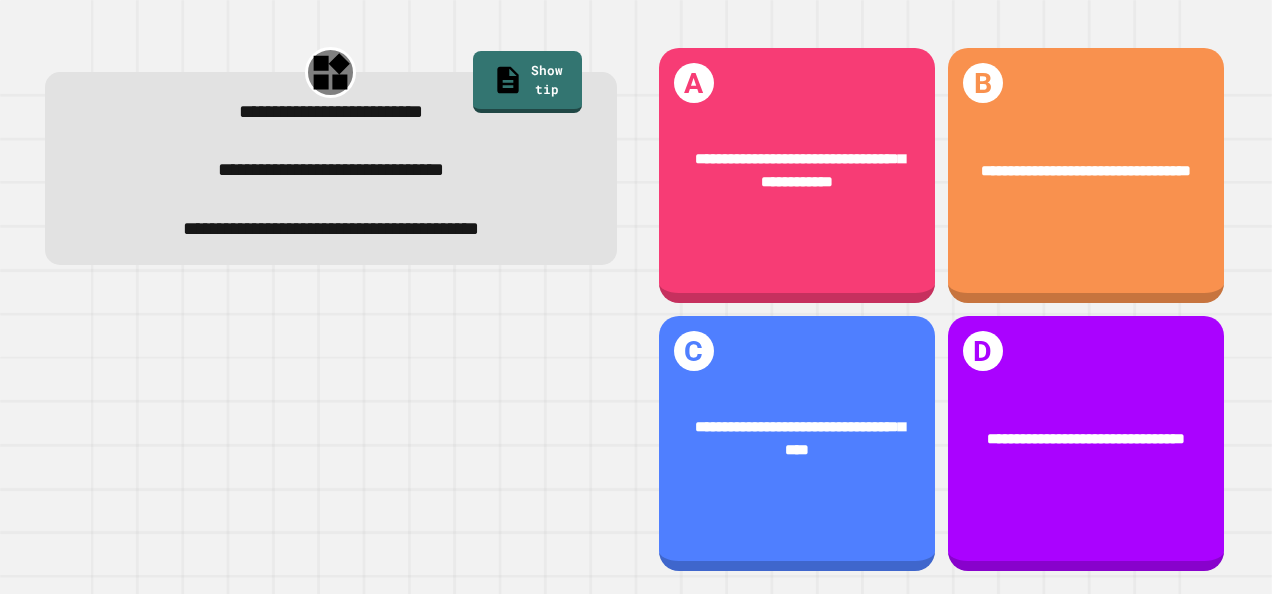 click on "**********" at bounding box center [330, 309] 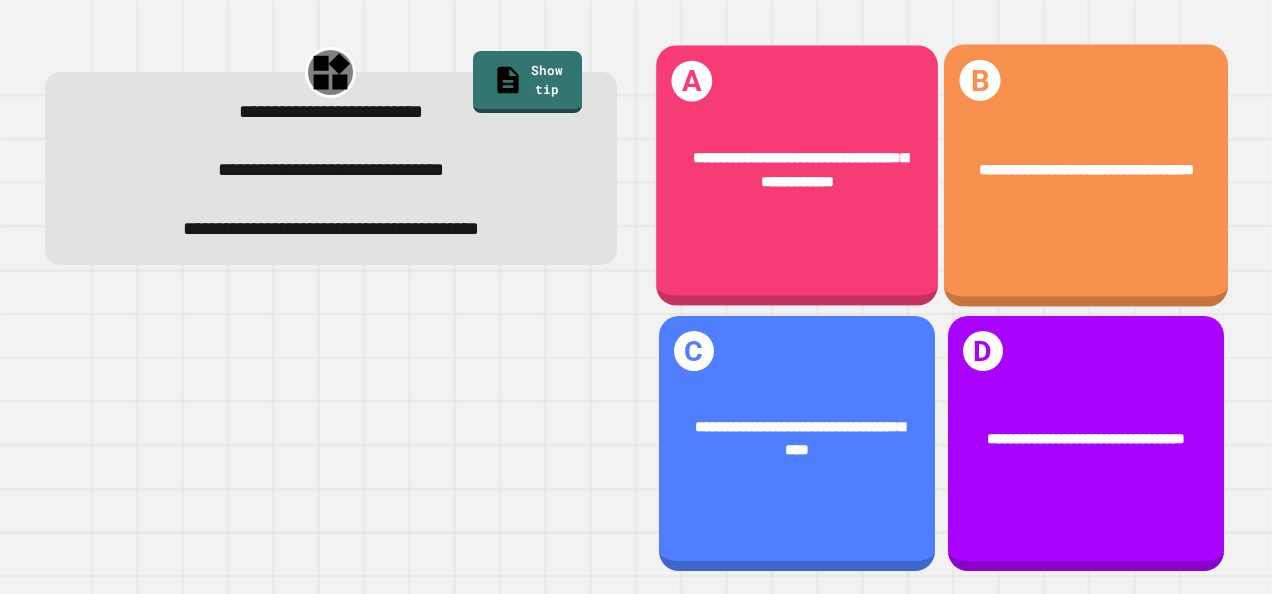 click on "**********" at bounding box center (1086, 170) 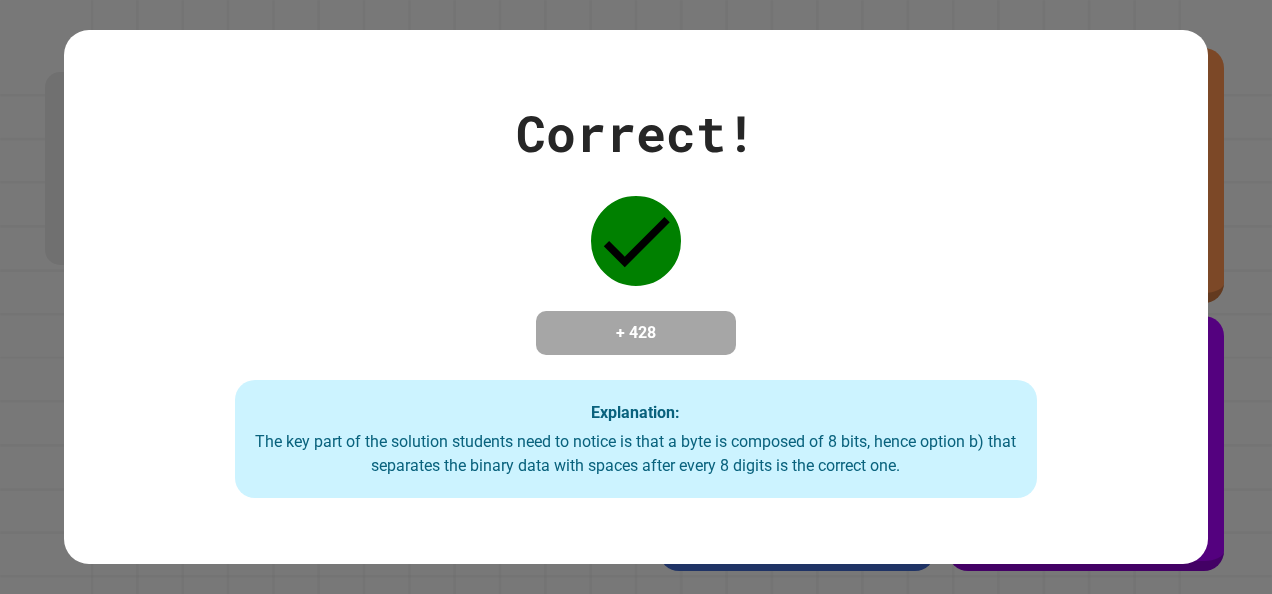click on "Explanation: The key part of the solution students need to notice is that a byte is composed of 8 bits, hence option b) that separates the binary data with spaces after every 8 digits is the correct one." at bounding box center (635, 439) 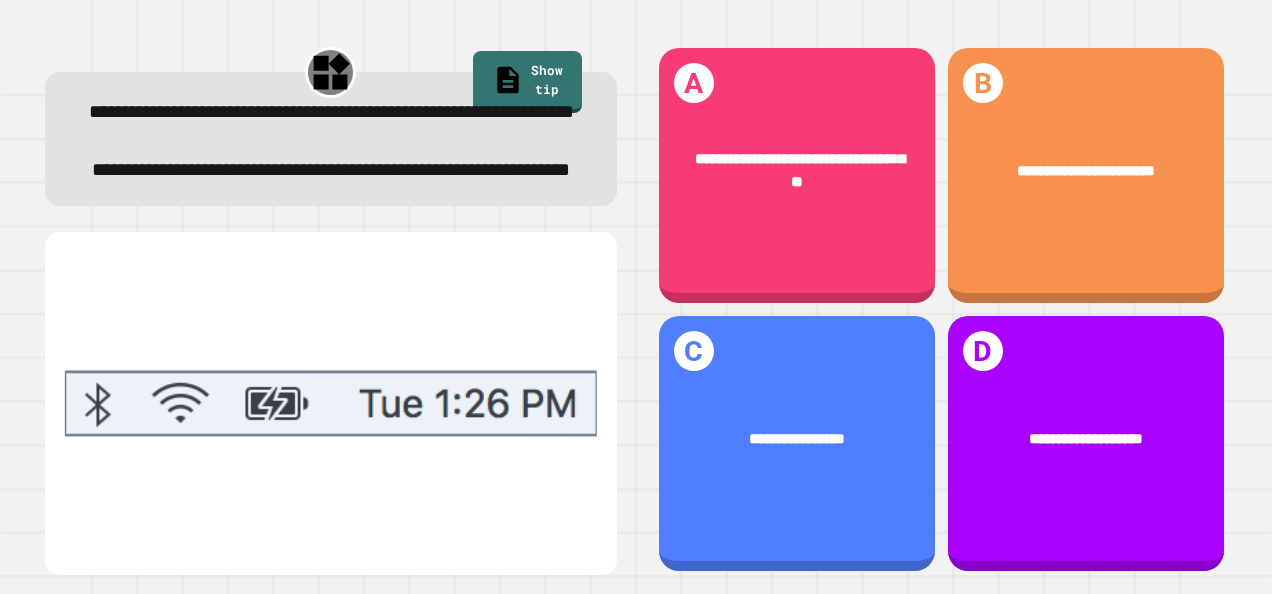click at bounding box center [331, 403] 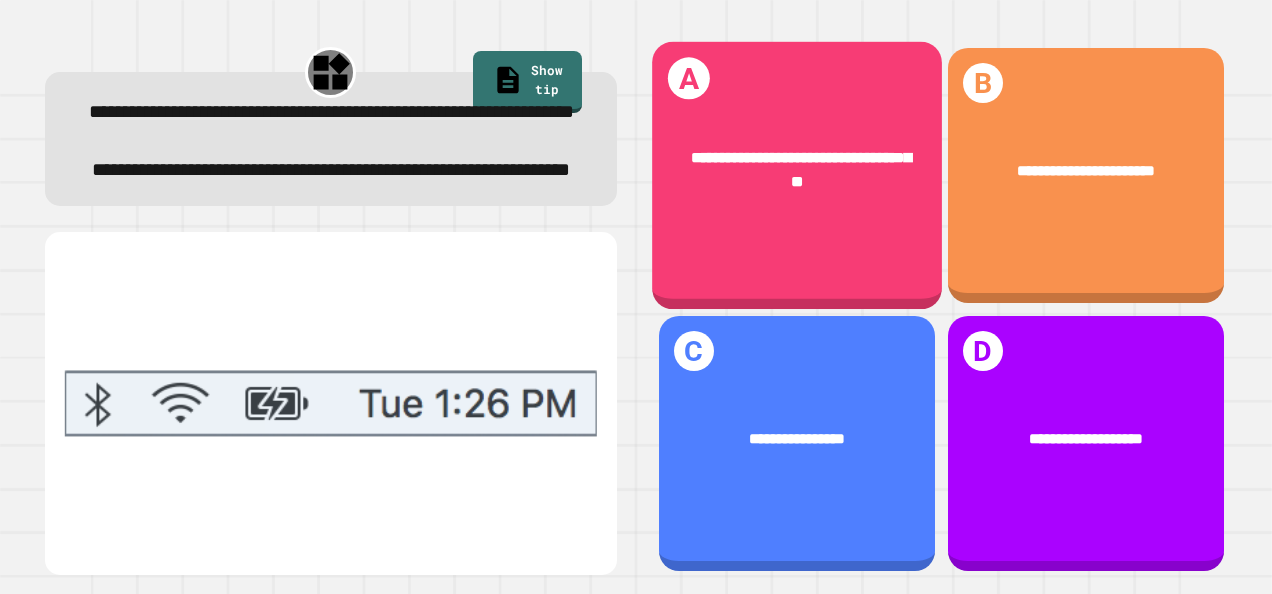 click on "**********" at bounding box center [797, 170] 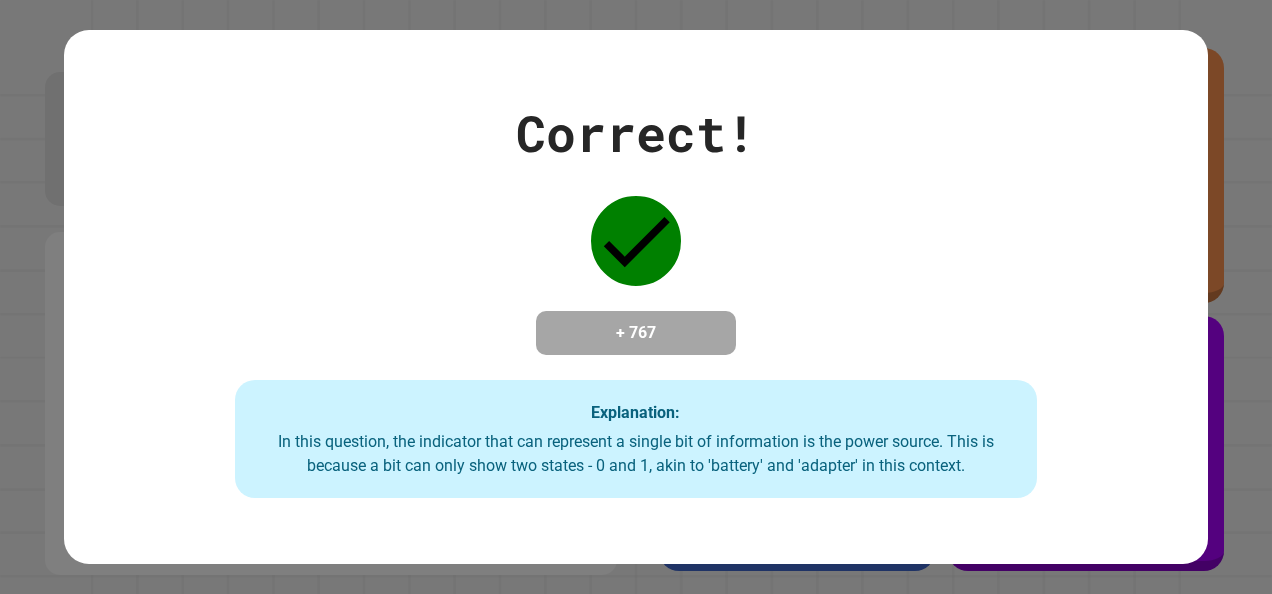 click on "Explanation:   In this question, the indicator that can represent a single bit of information is the power source. This is because a bit can only show two states - 0 and 1, akin to 'battery' and 'adapter' in this context." at bounding box center (635, 439) 